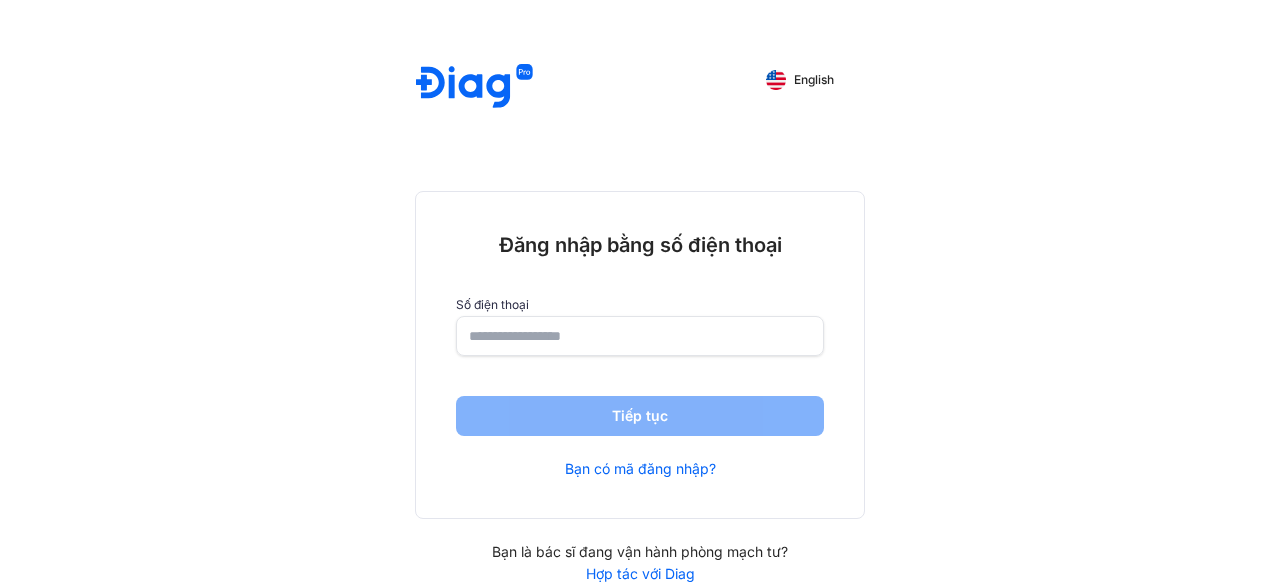 scroll, scrollTop: 0, scrollLeft: 0, axis: both 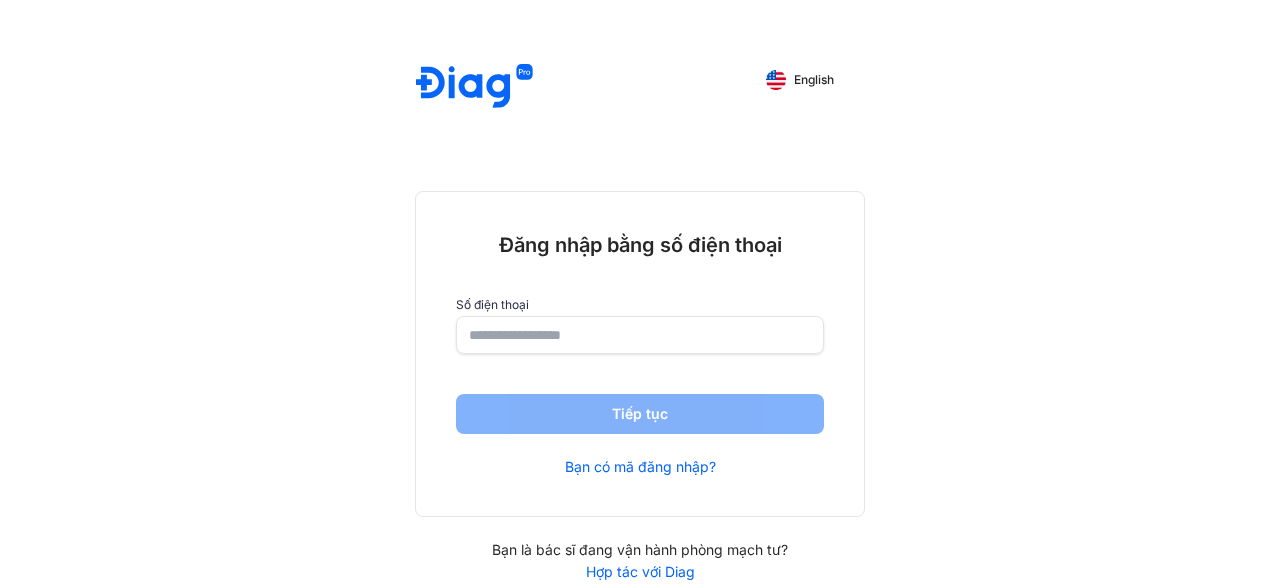 click 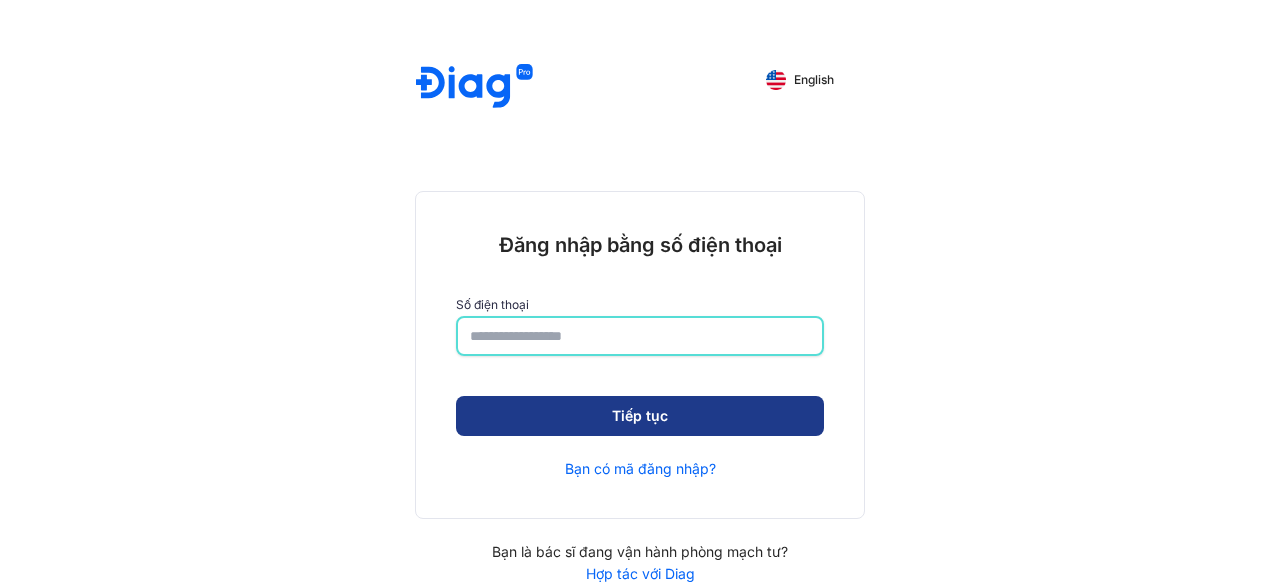 type on "**********" 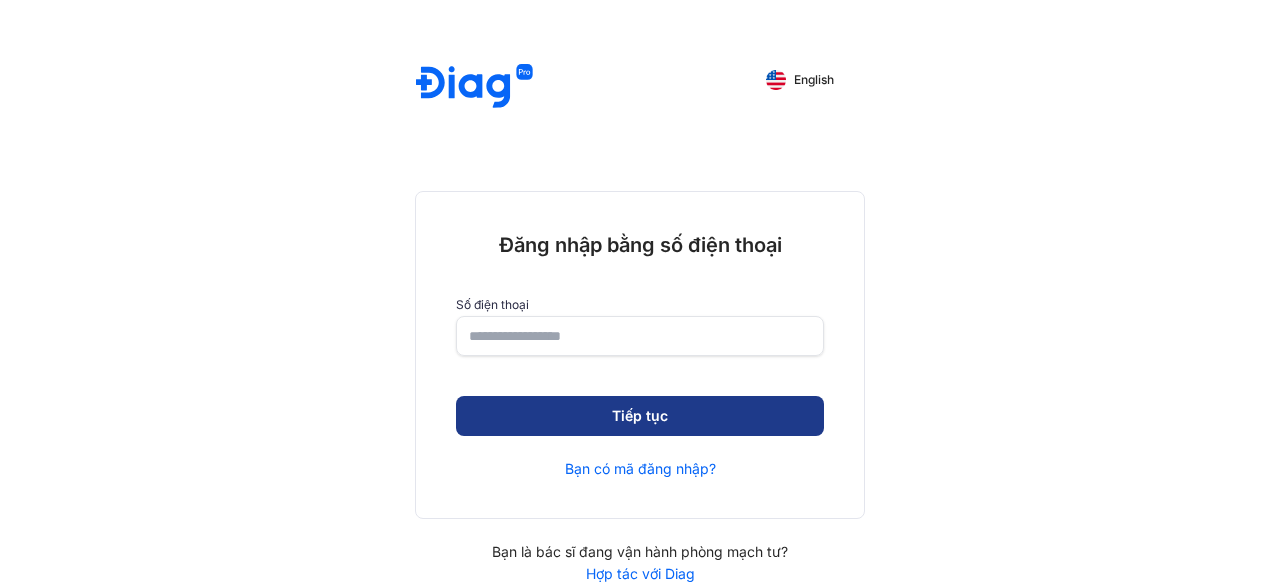 click on "Tiếp tục" at bounding box center (640, 416) 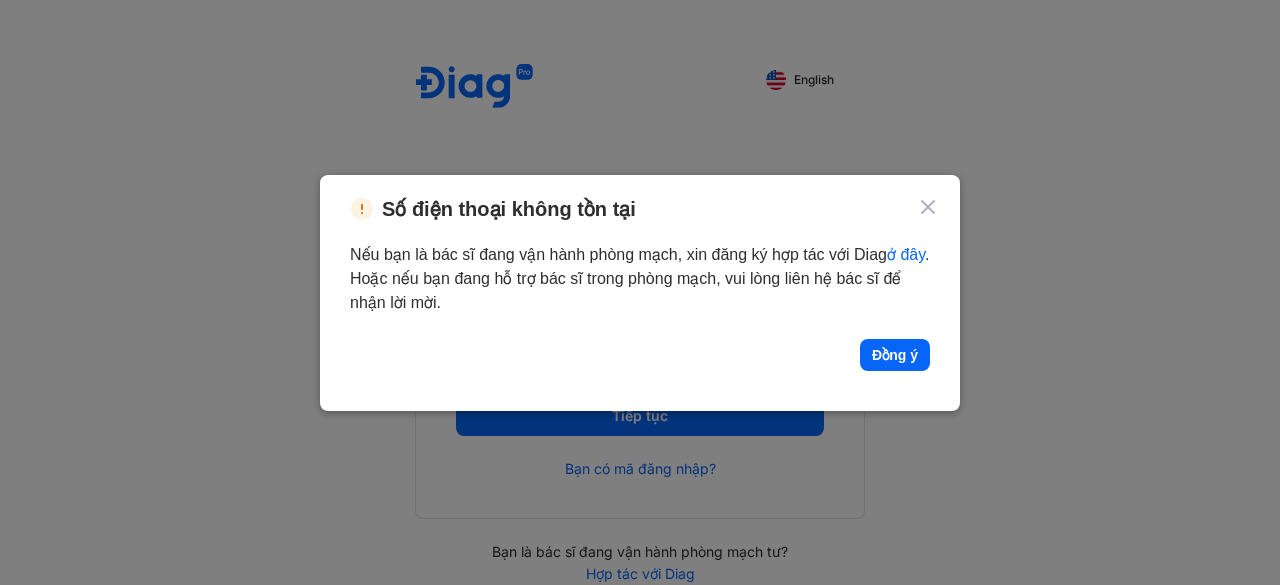 click on "ở đây" at bounding box center (906, 254) 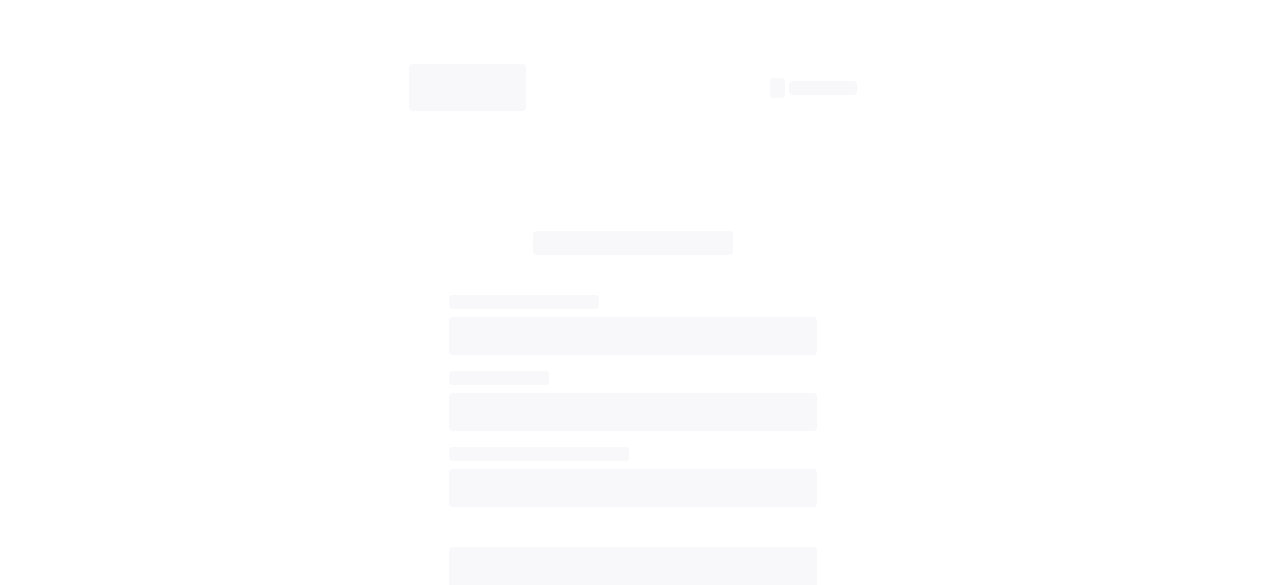 scroll, scrollTop: 0, scrollLeft: 0, axis: both 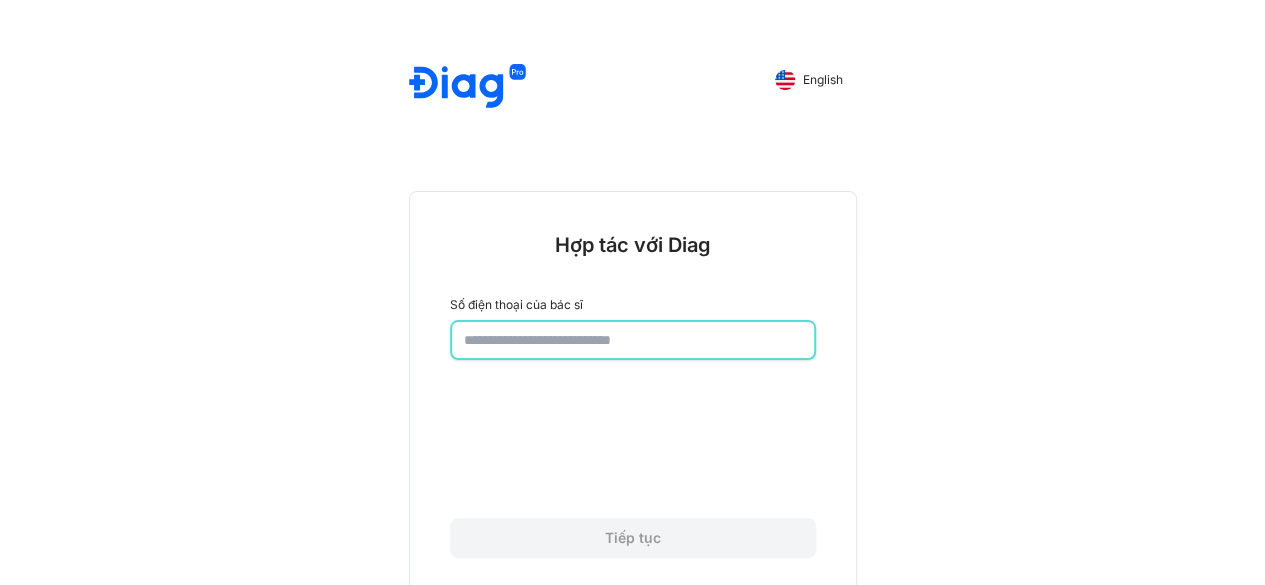 click 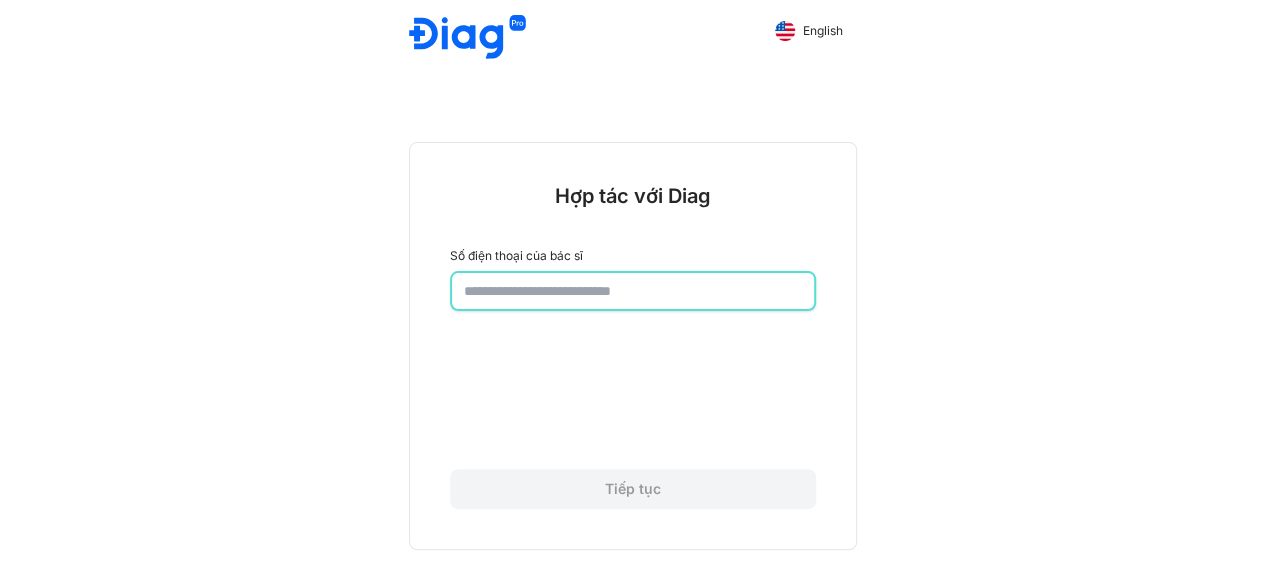 scroll, scrollTop: 50, scrollLeft: 0, axis: vertical 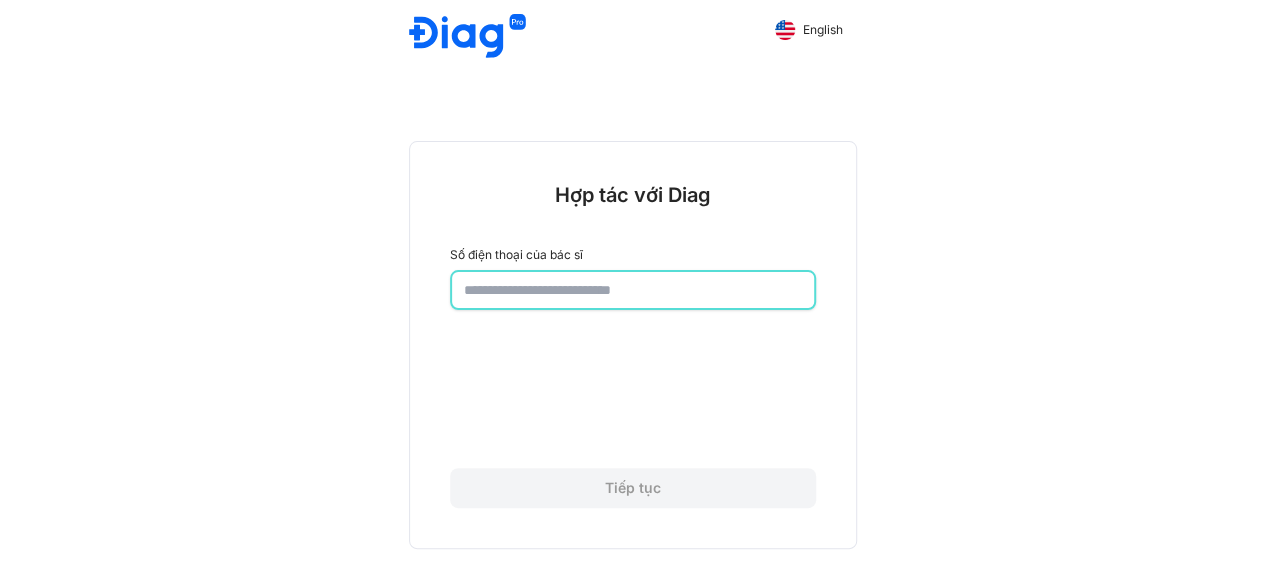 type on "**********" 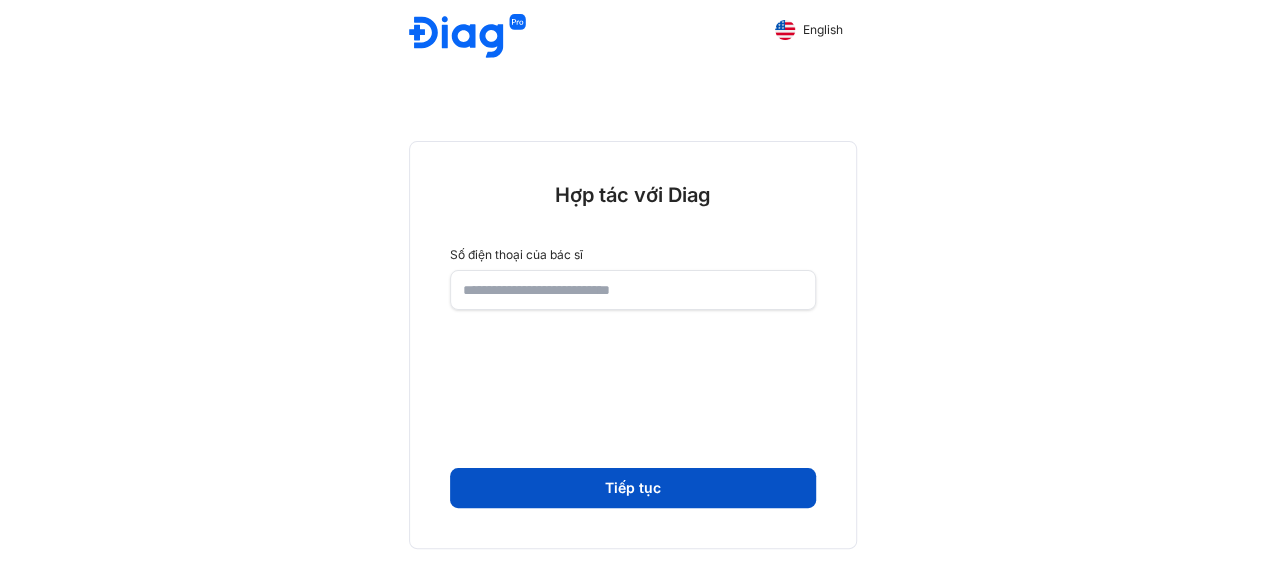 click on "Tiếp tục" at bounding box center [633, 488] 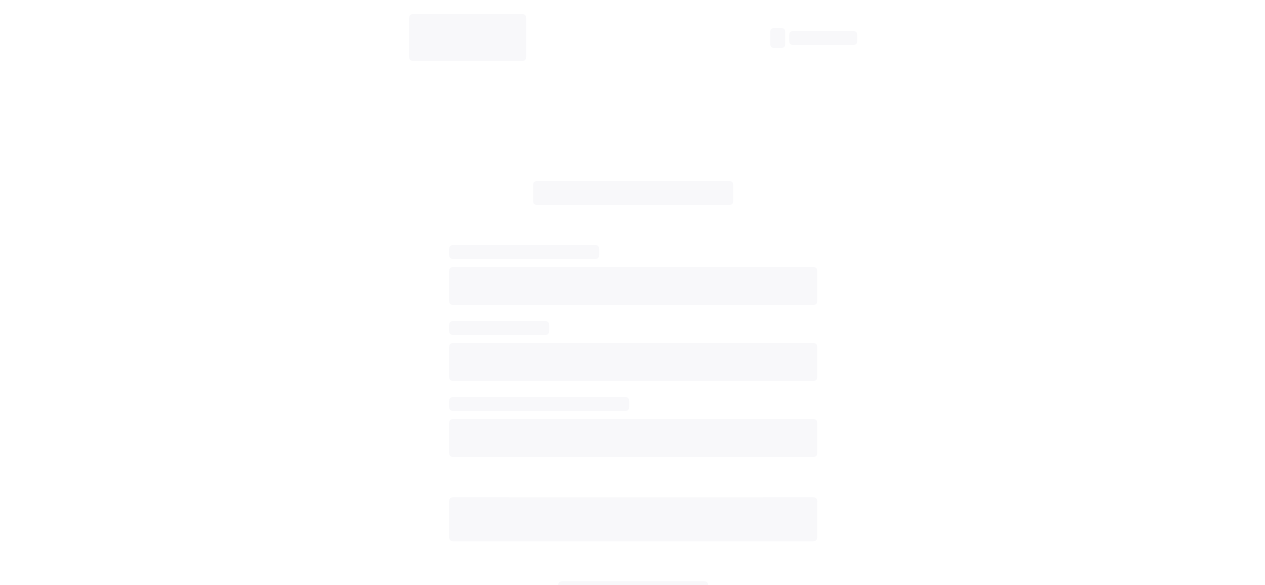 scroll, scrollTop: 0, scrollLeft: 0, axis: both 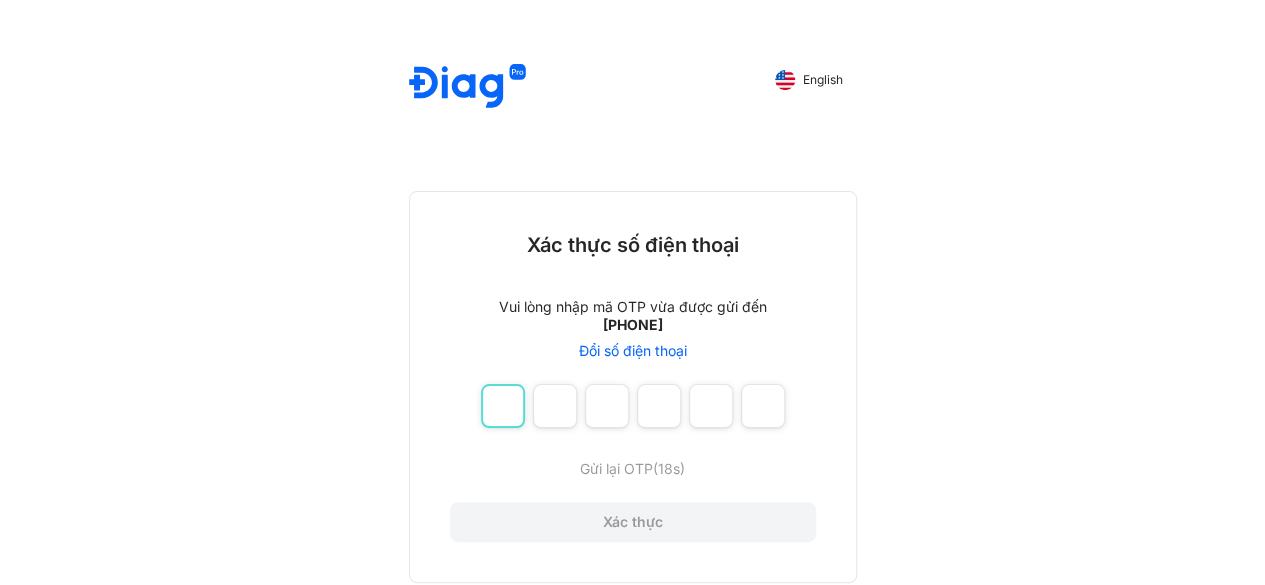 click at bounding box center (503, 406) 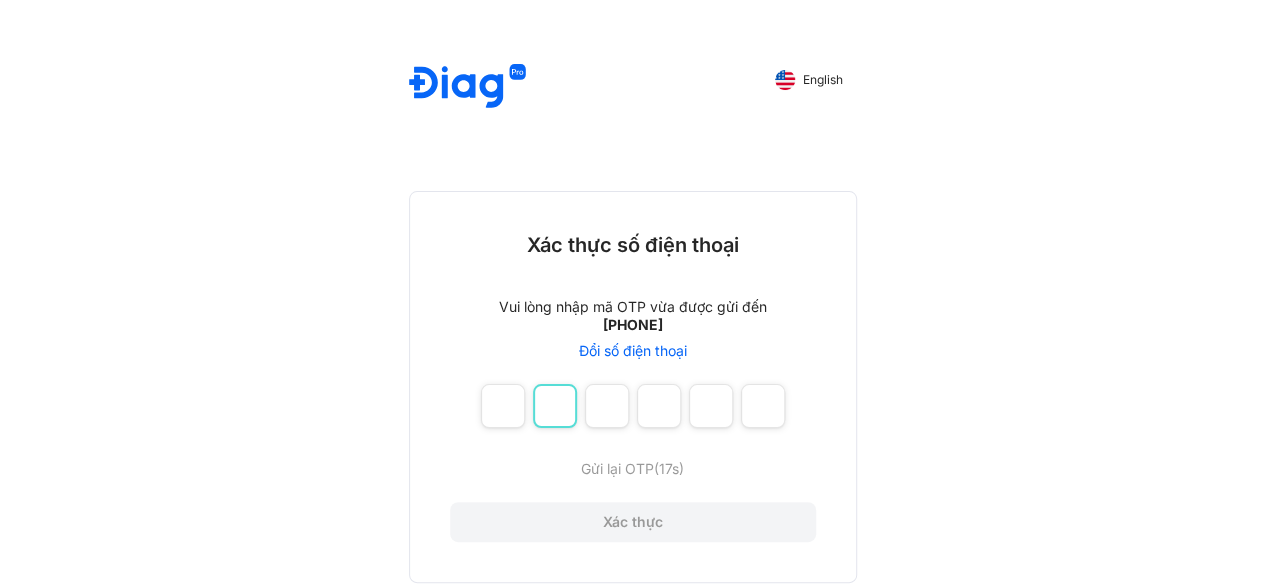 type on "*" 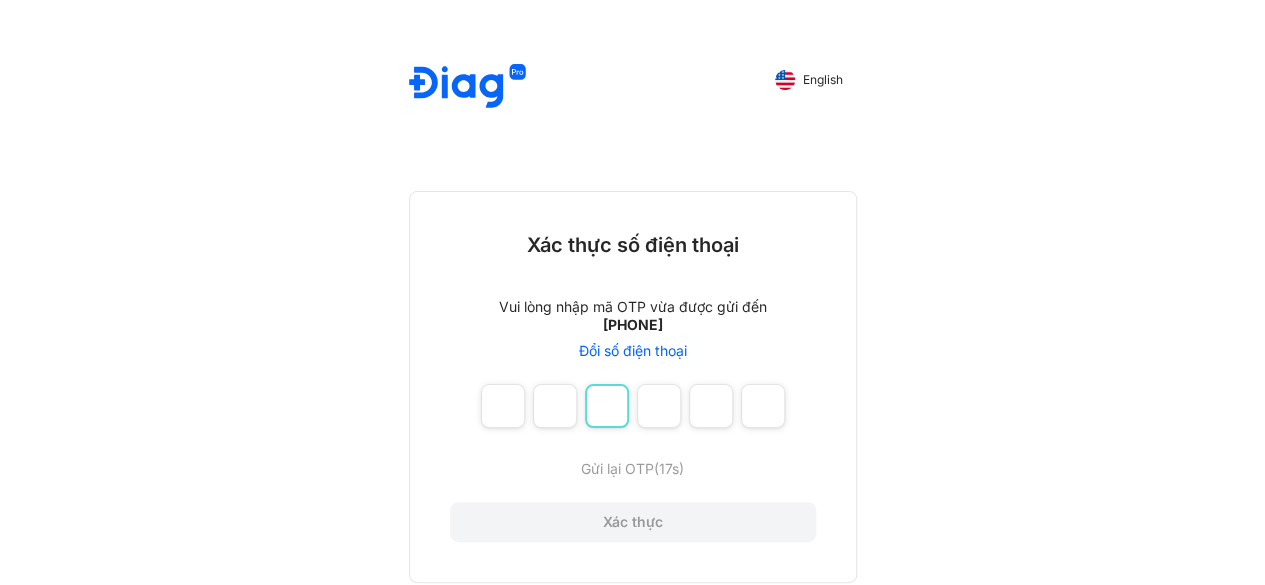 type on "*" 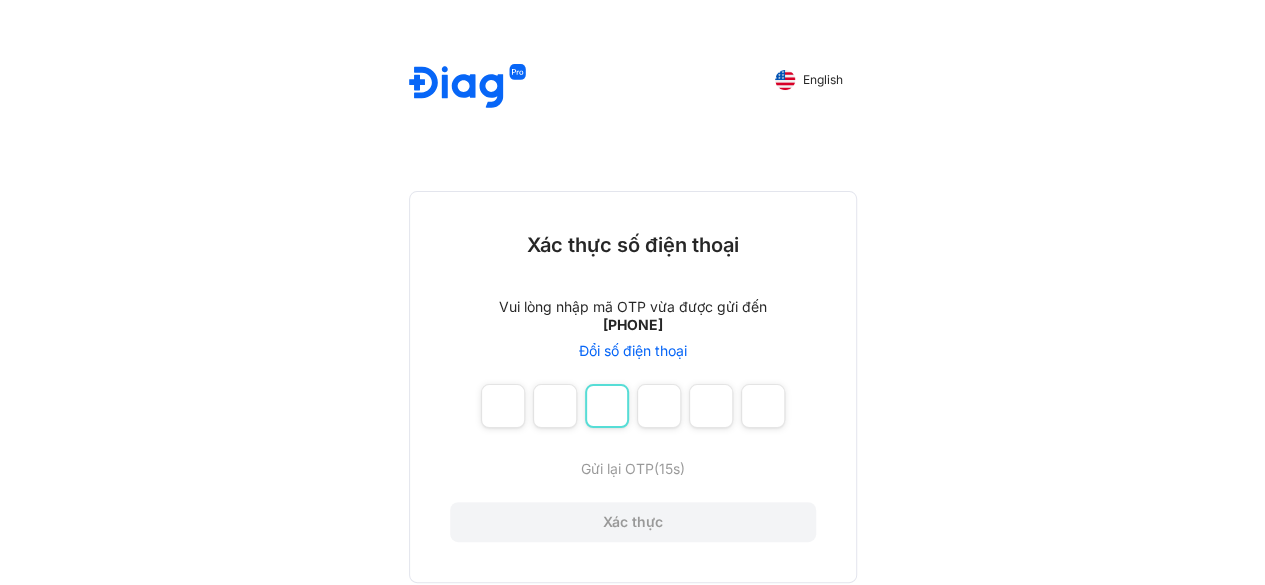 type 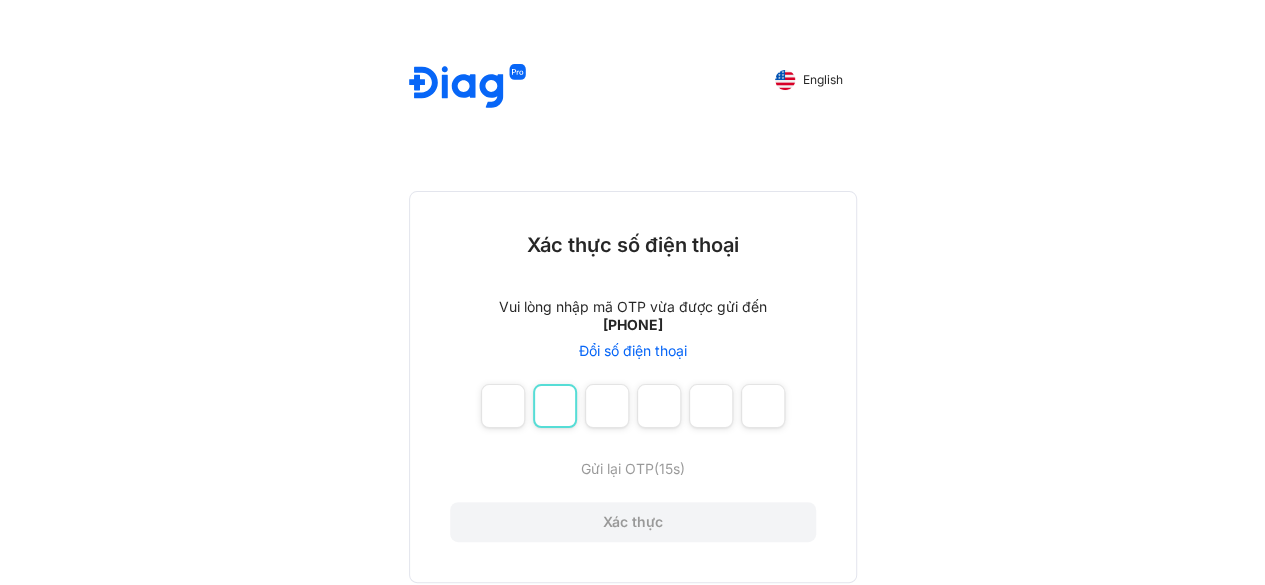 type 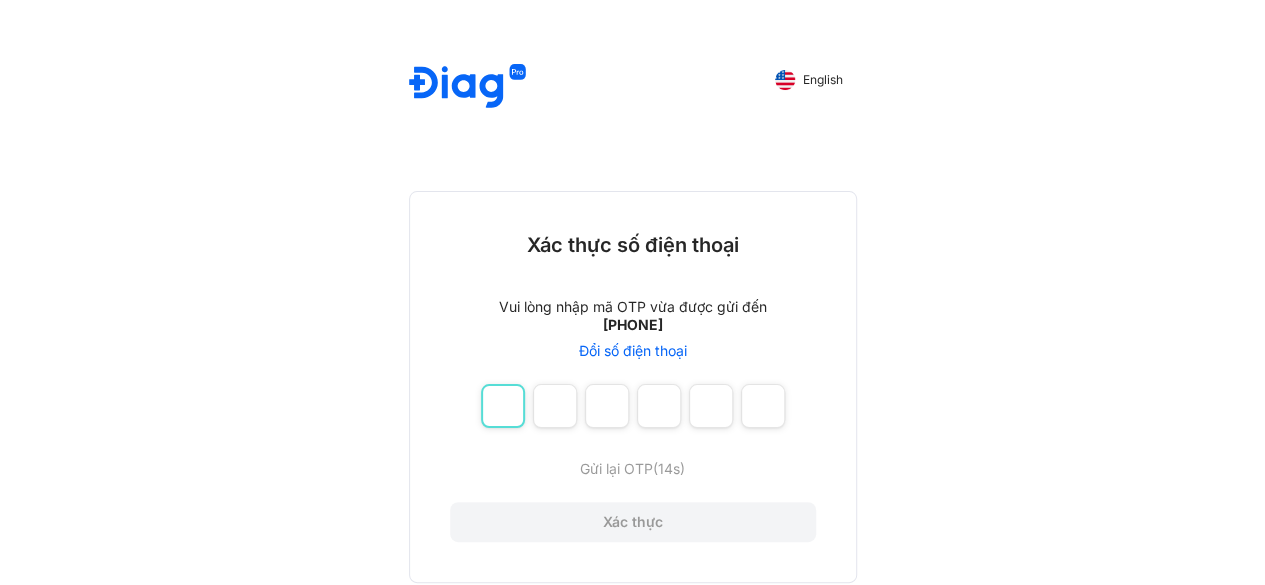 type on "*" 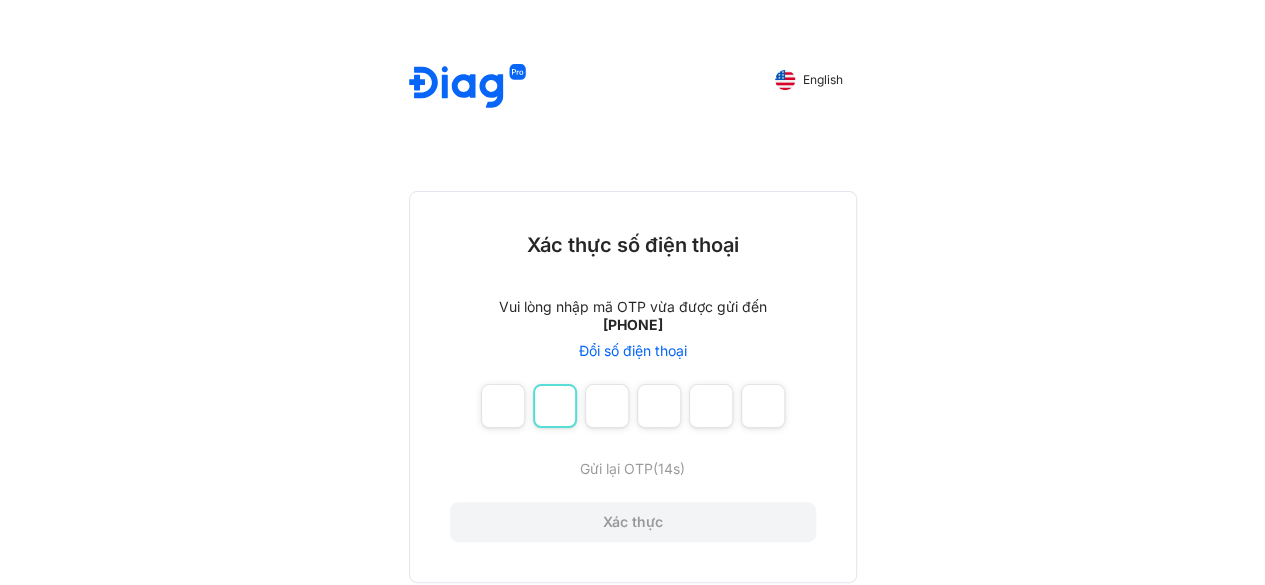 type on "*" 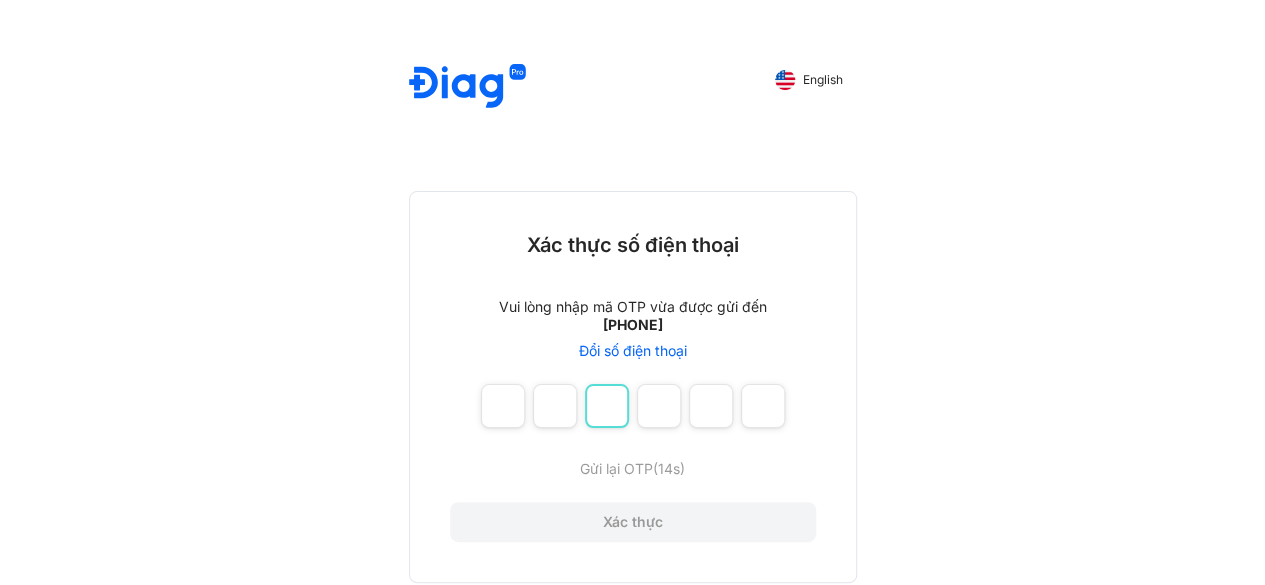 type on "*" 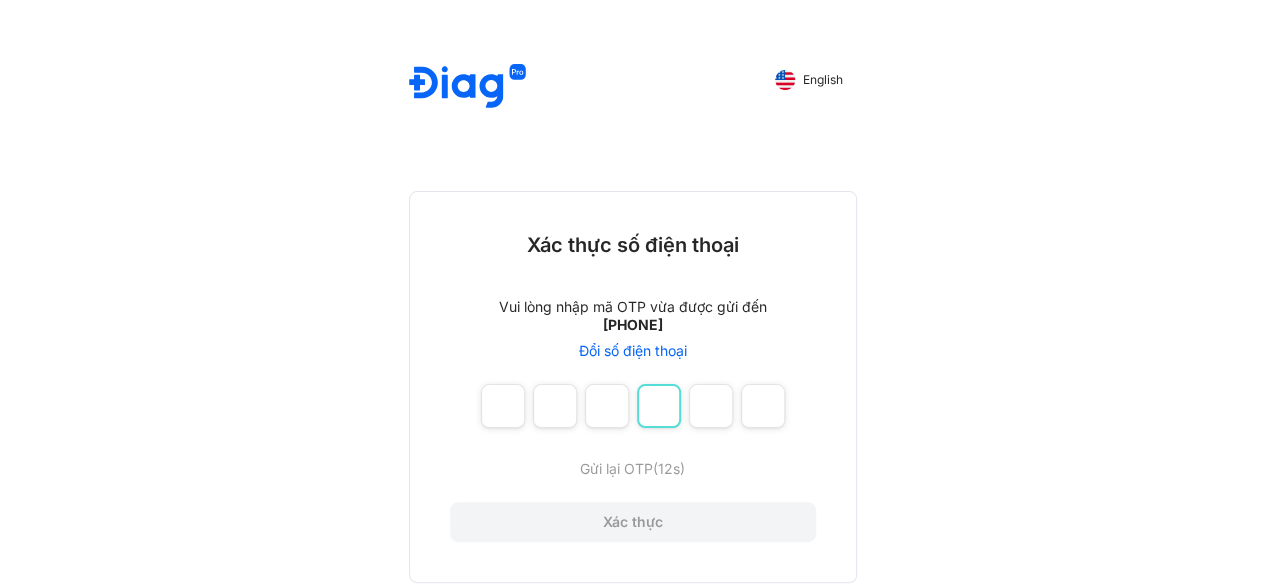 type on "*" 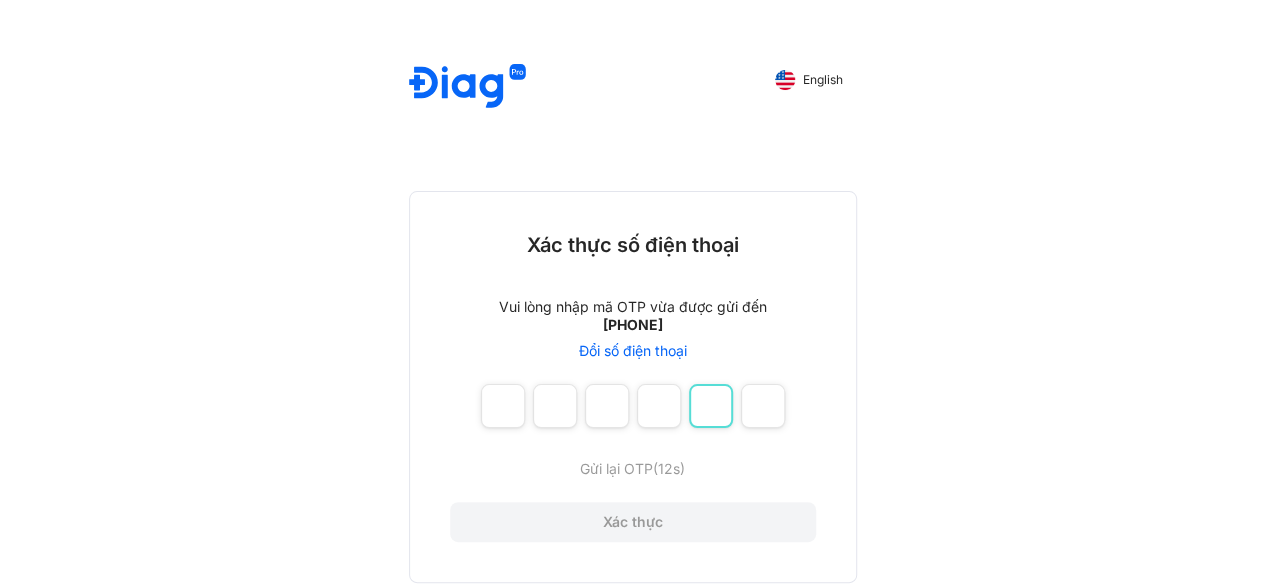 type on "*" 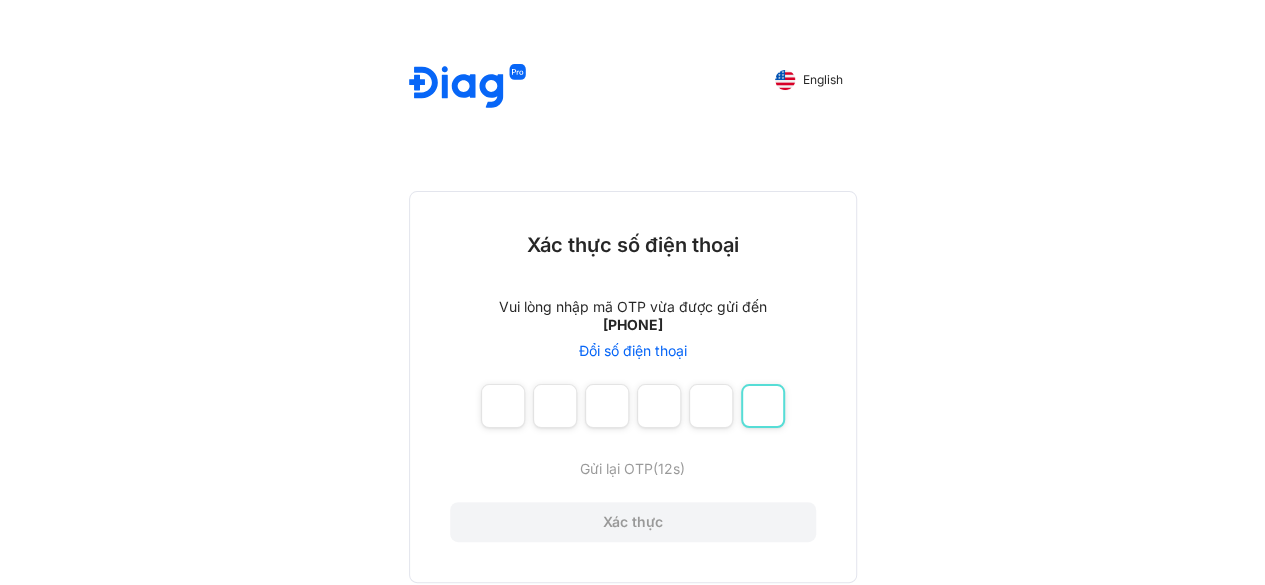type on "*" 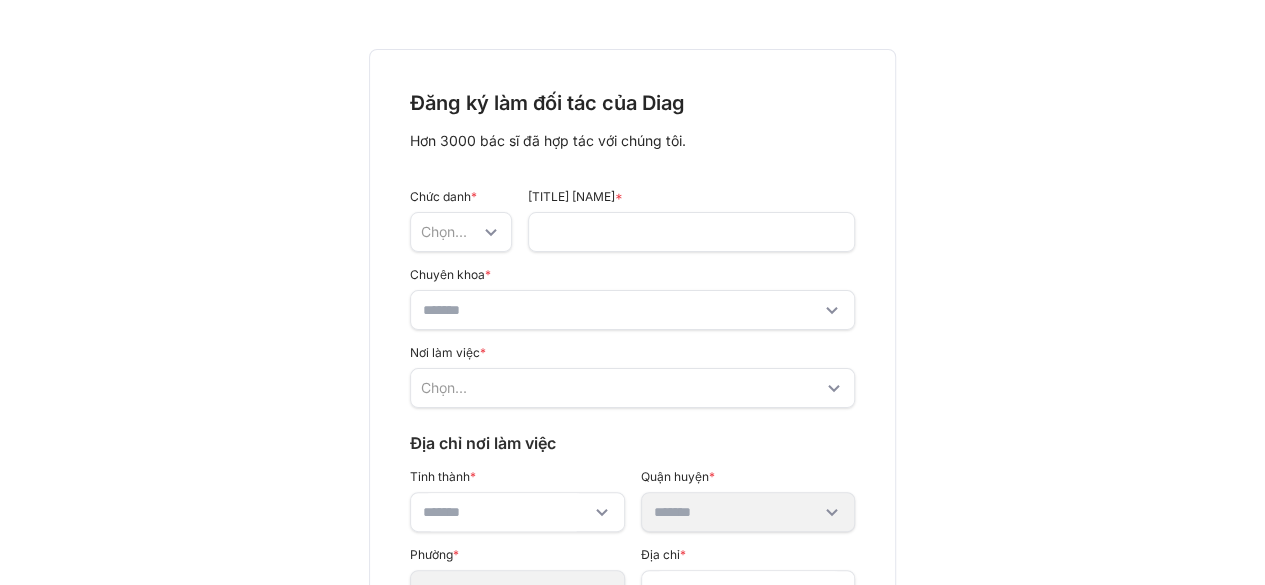 scroll, scrollTop: 105, scrollLeft: 0, axis: vertical 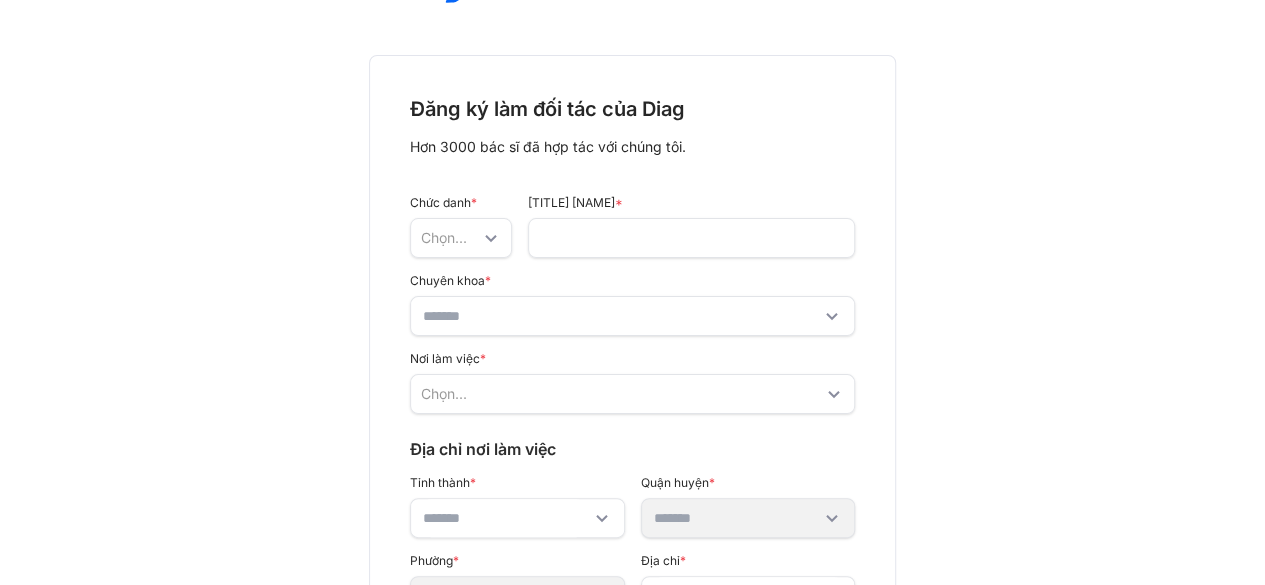 click at bounding box center (491, 238) 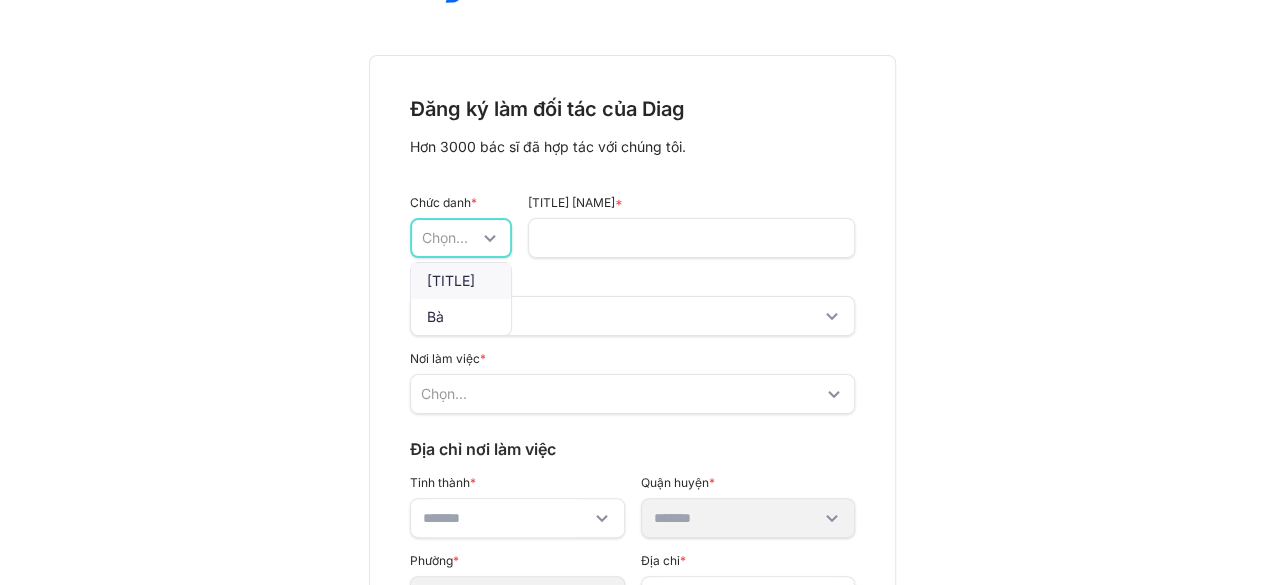 click on "[TITLE]" 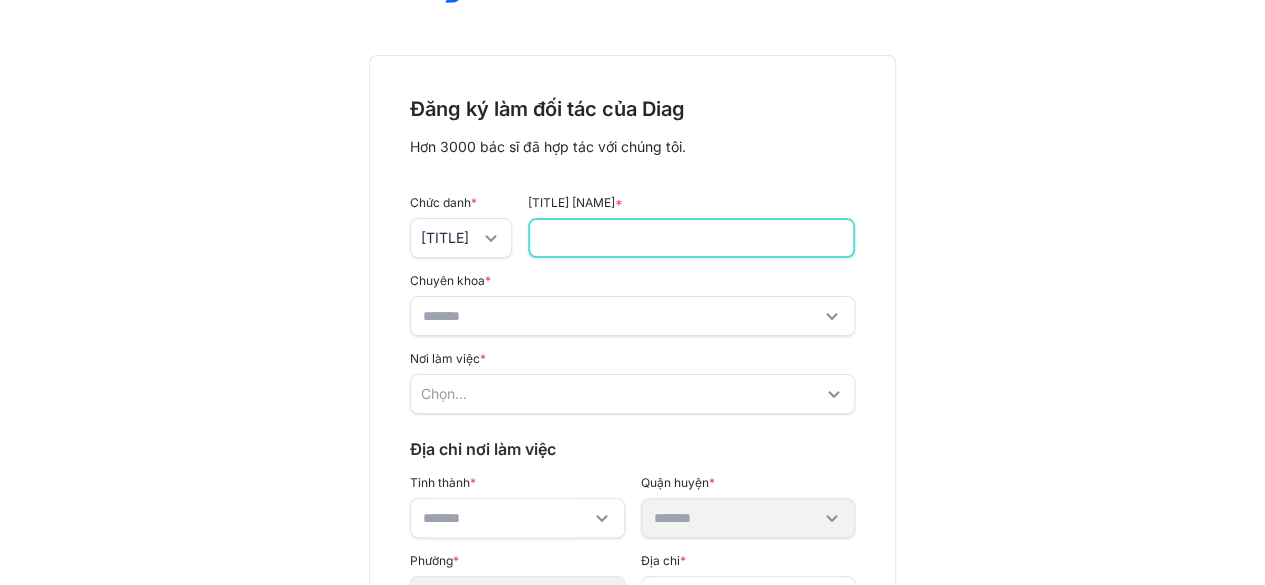 click 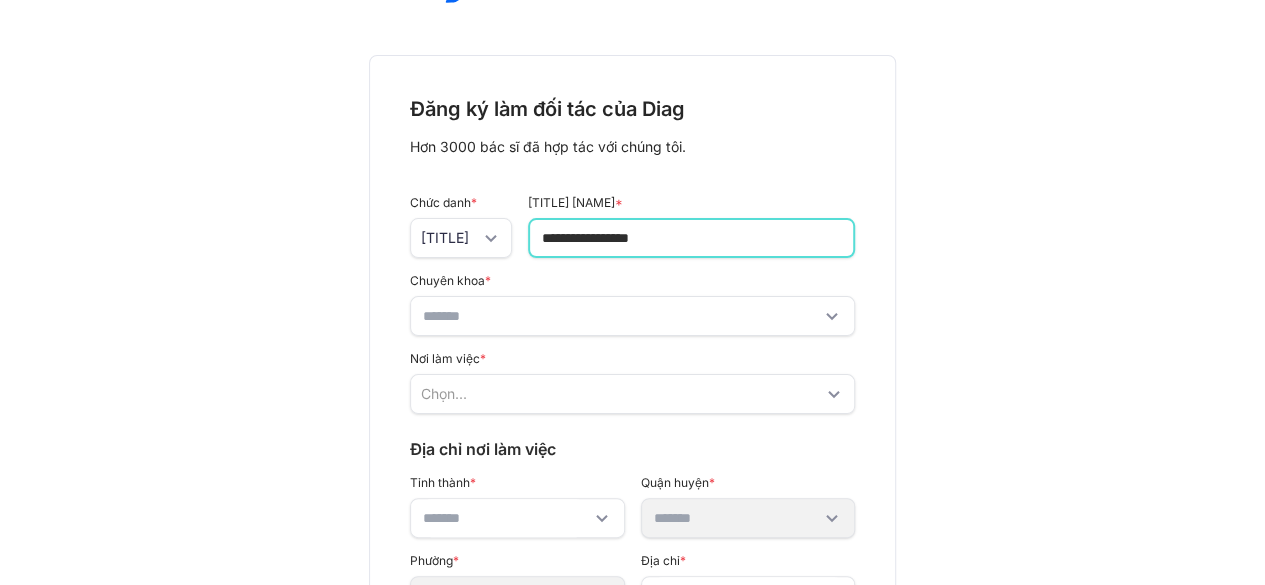 type on "**********" 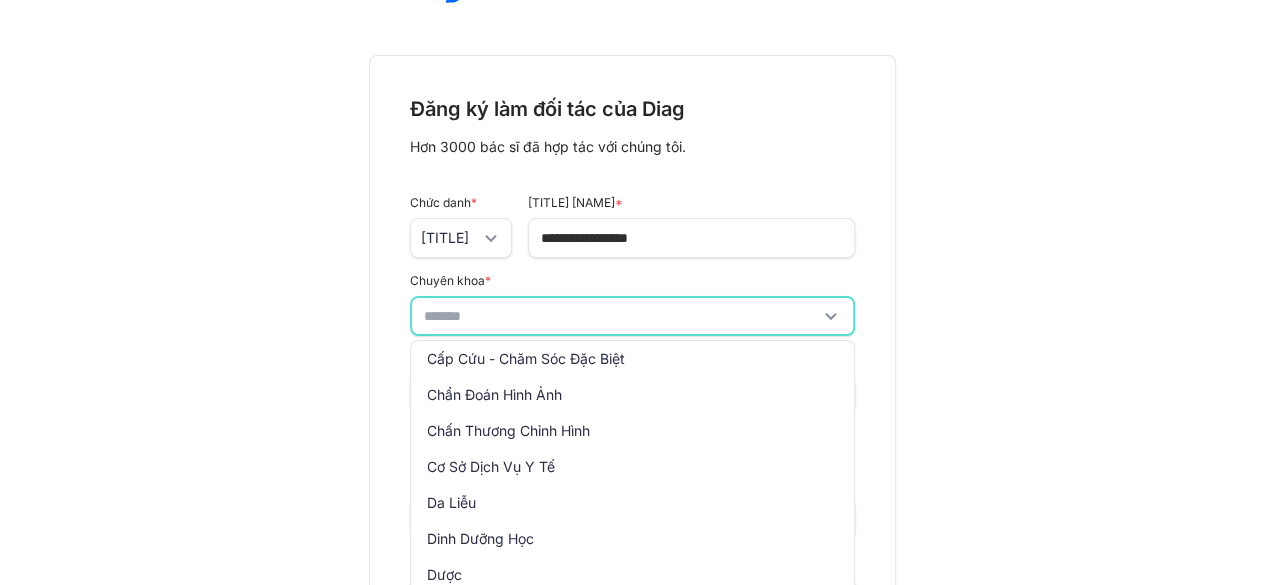 click 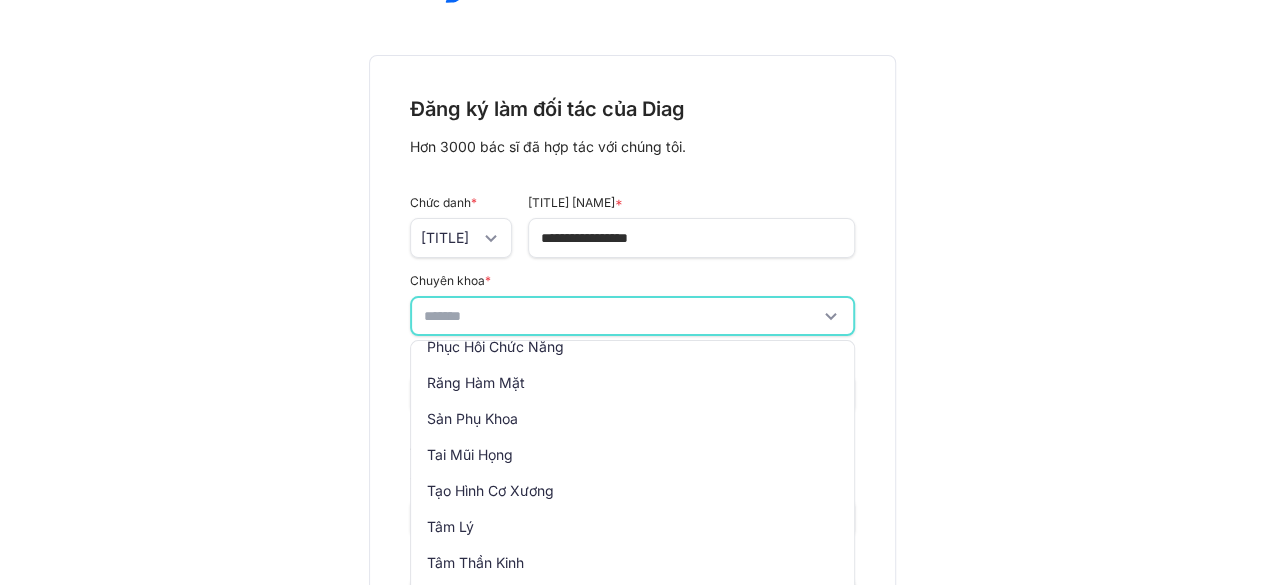 scroll, scrollTop: 1338, scrollLeft: 0, axis: vertical 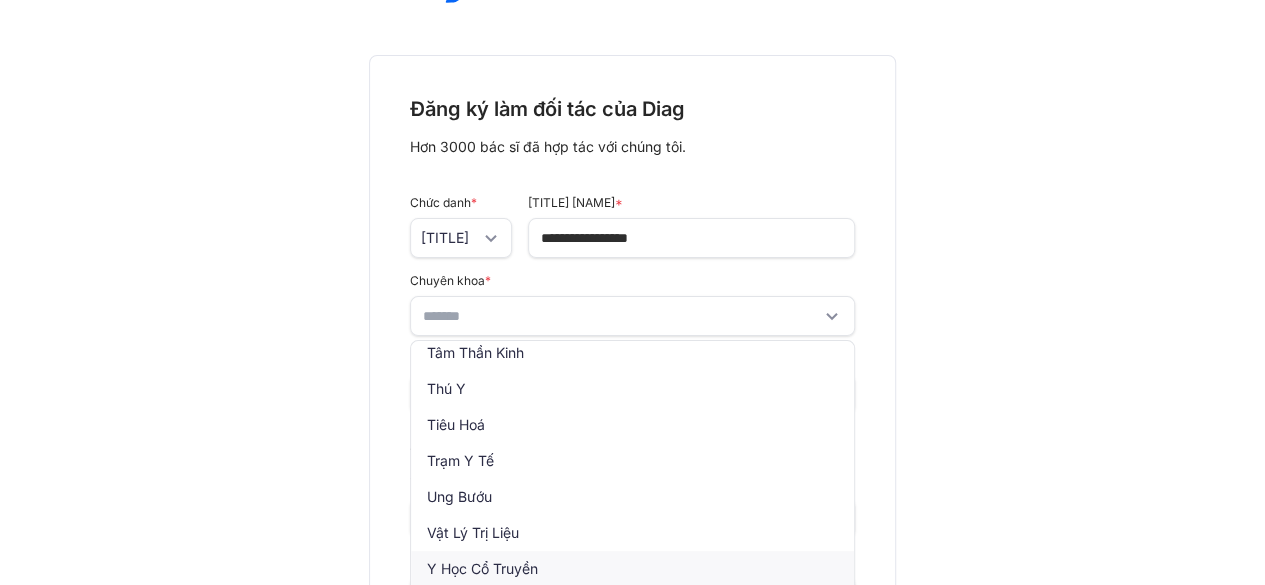 click on "Y Học Cổ Truyền" 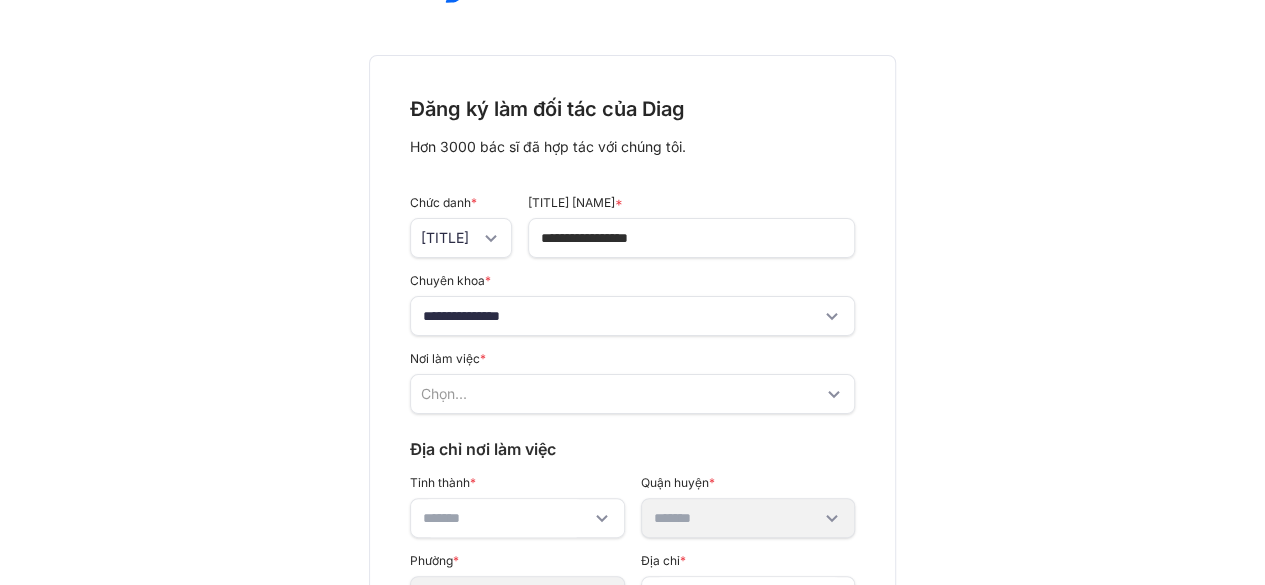 click on "Chọn..." at bounding box center [622, 394] 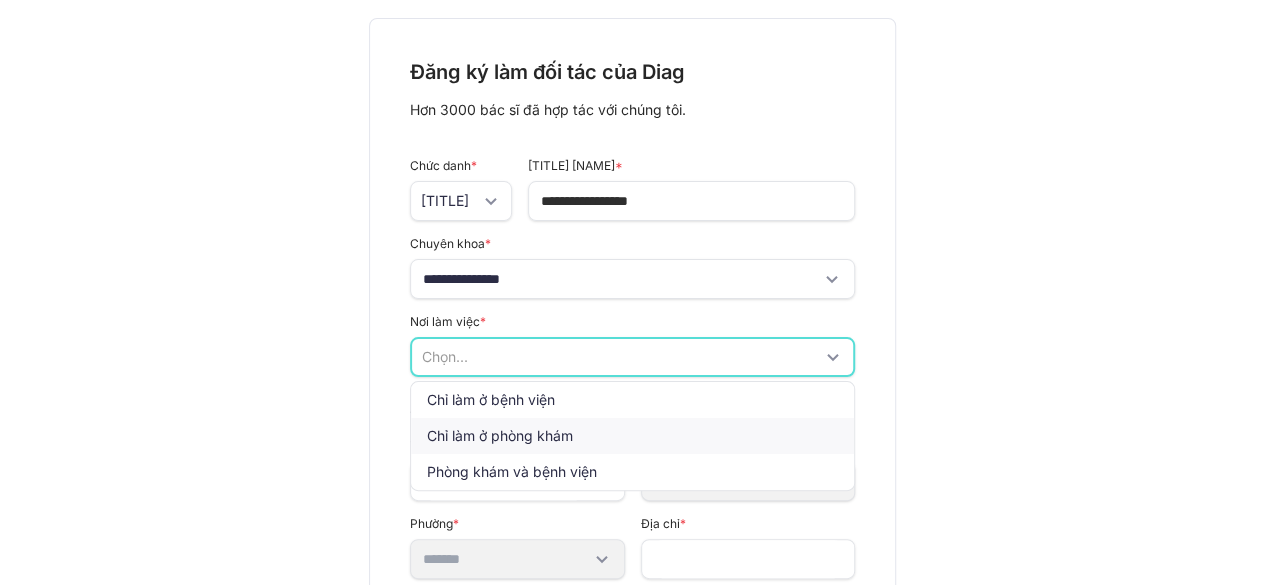scroll, scrollTop: 143, scrollLeft: 0, axis: vertical 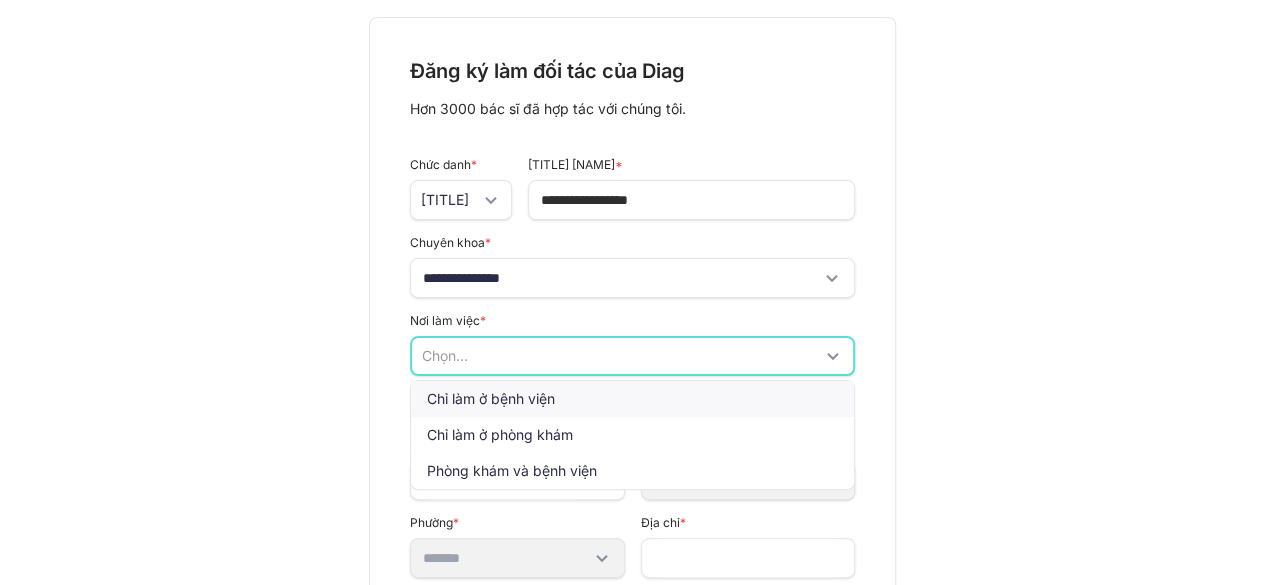 click on "Chỉ làm ở bệnh viện" 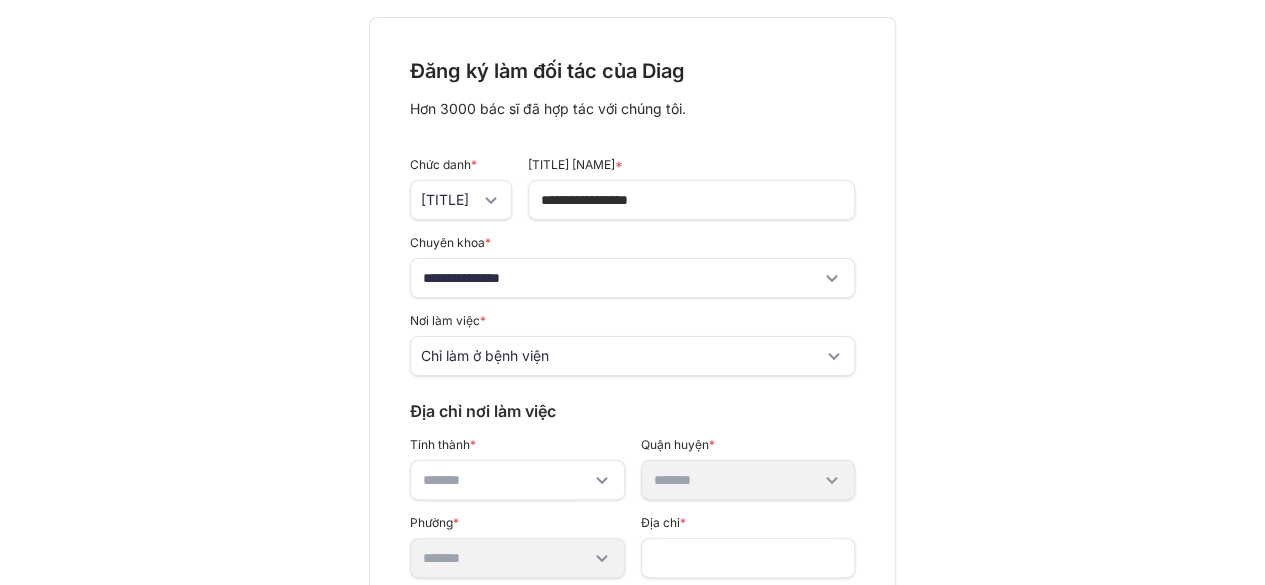 click at bounding box center (517, 480) 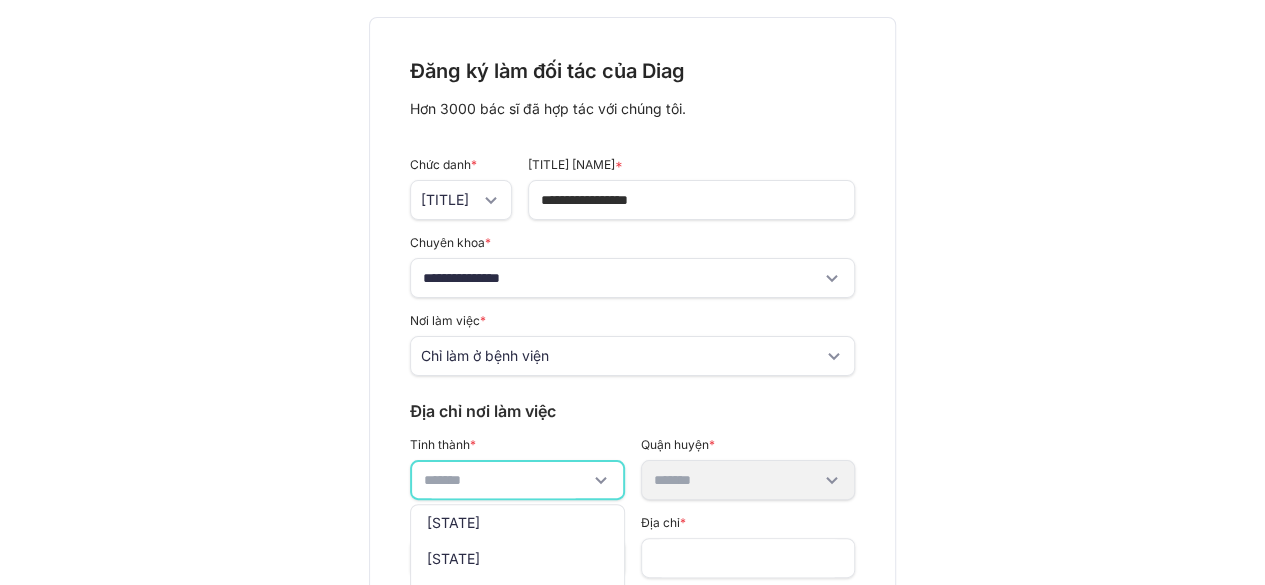 click 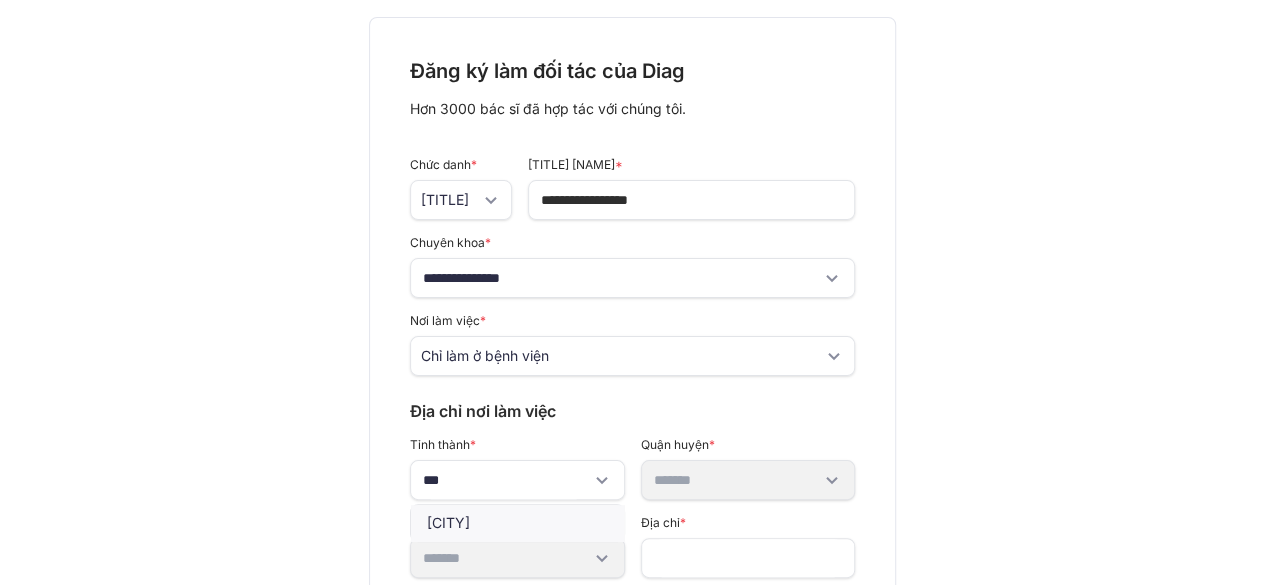 click on "[CITY]" 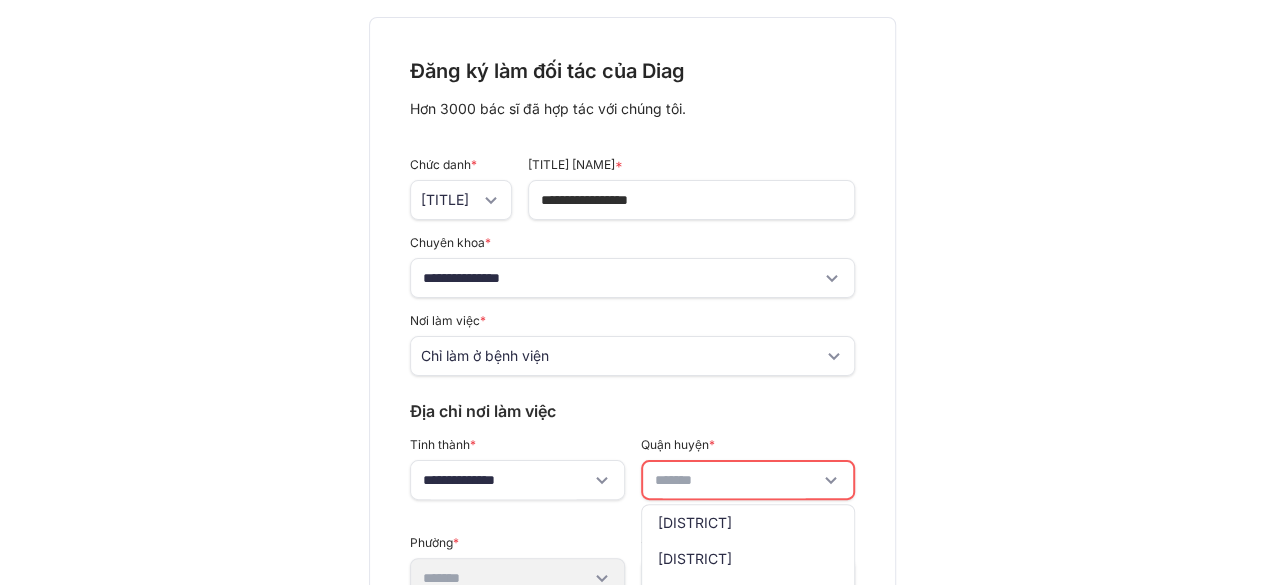 click 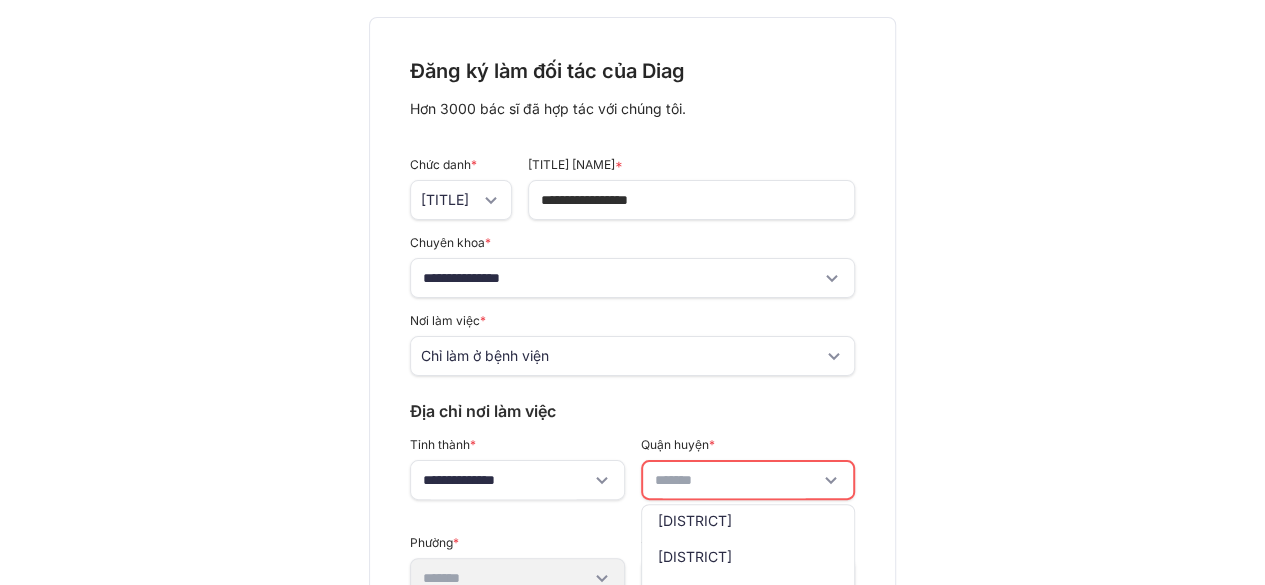 scroll, scrollTop: 582, scrollLeft: 0, axis: vertical 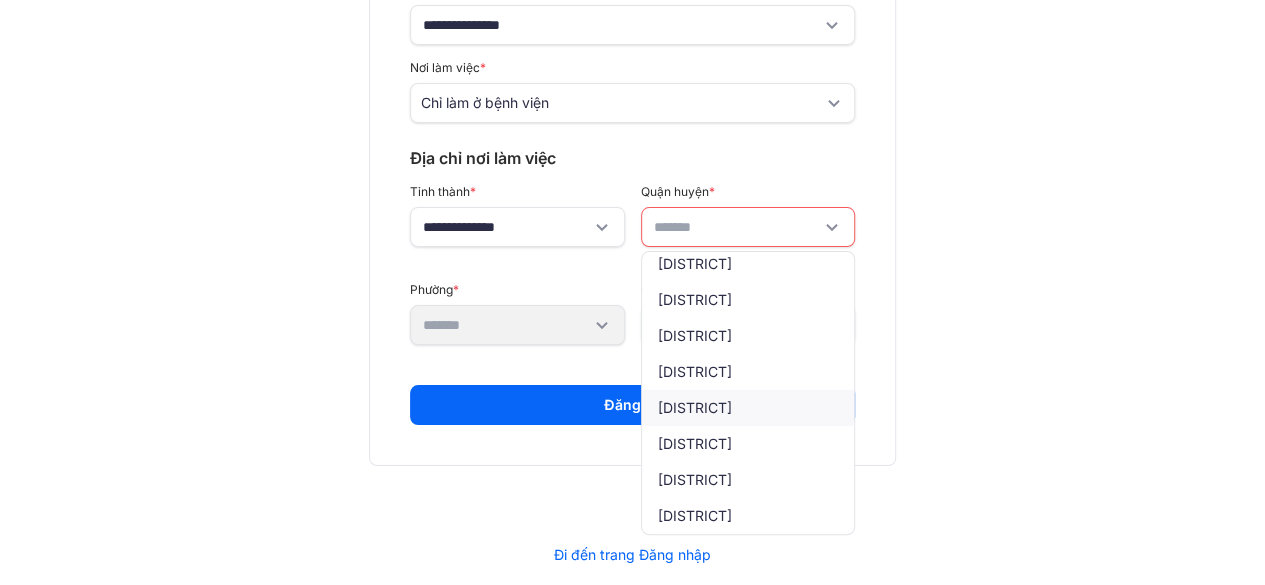 click on "[DISTRICT]" 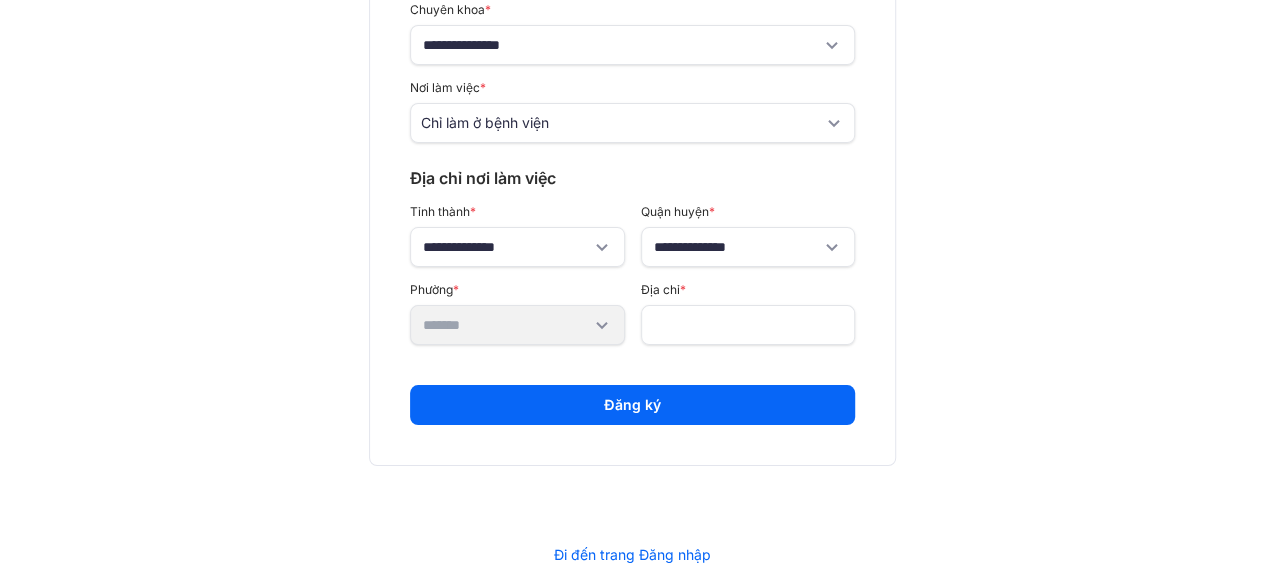 scroll, scrollTop: 396, scrollLeft: 0, axis: vertical 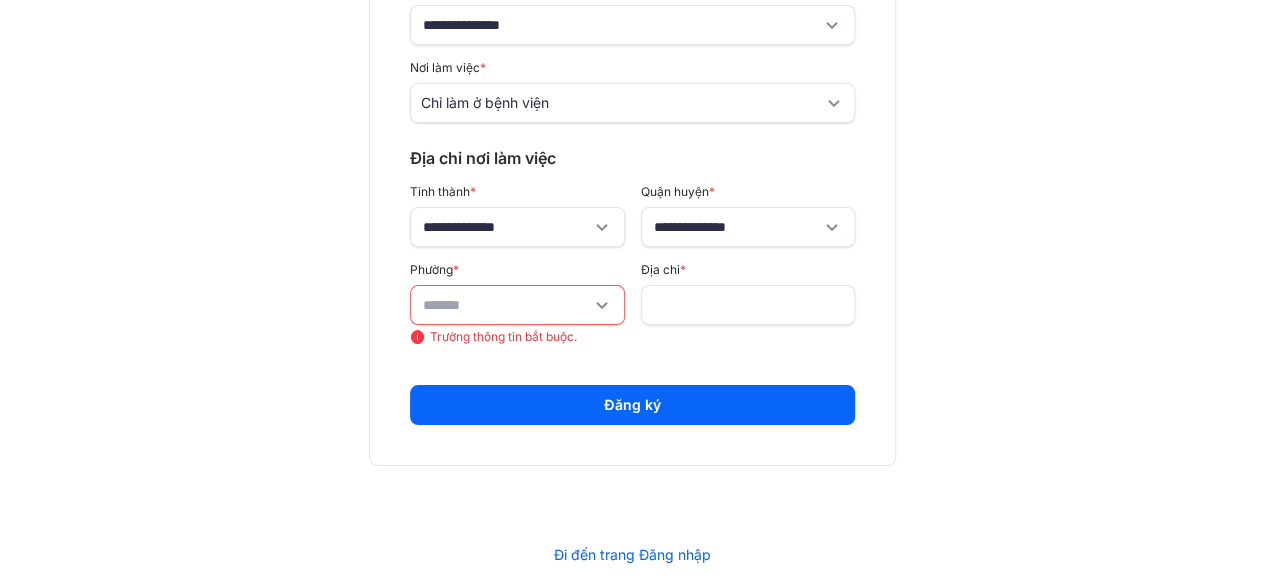 click 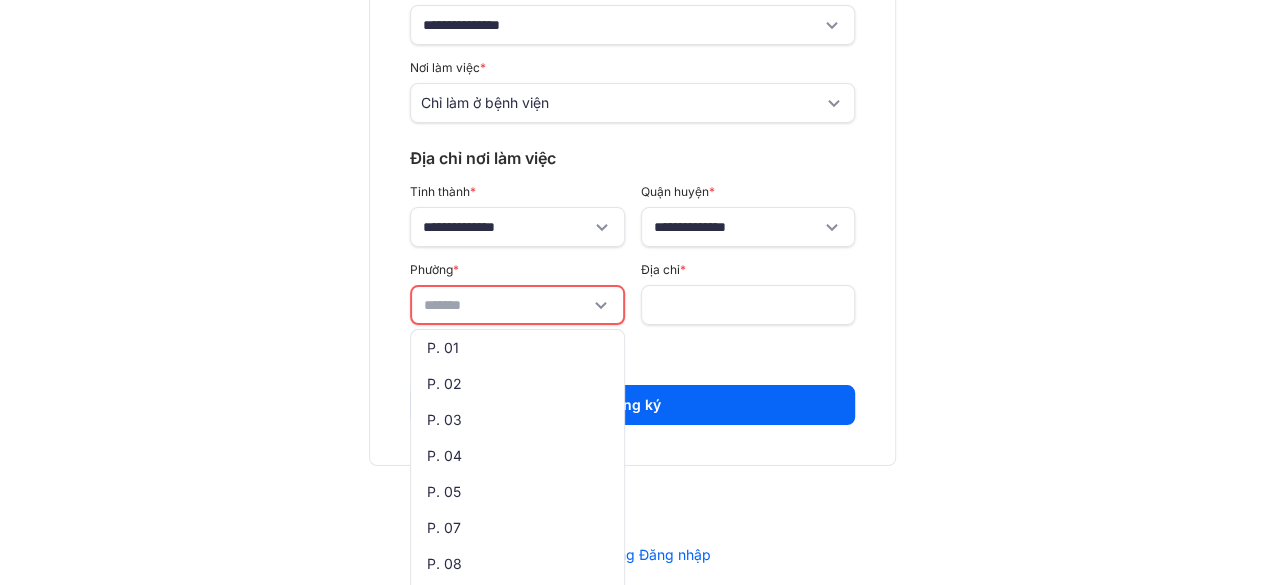 scroll, scrollTop: 396, scrollLeft: 0, axis: vertical 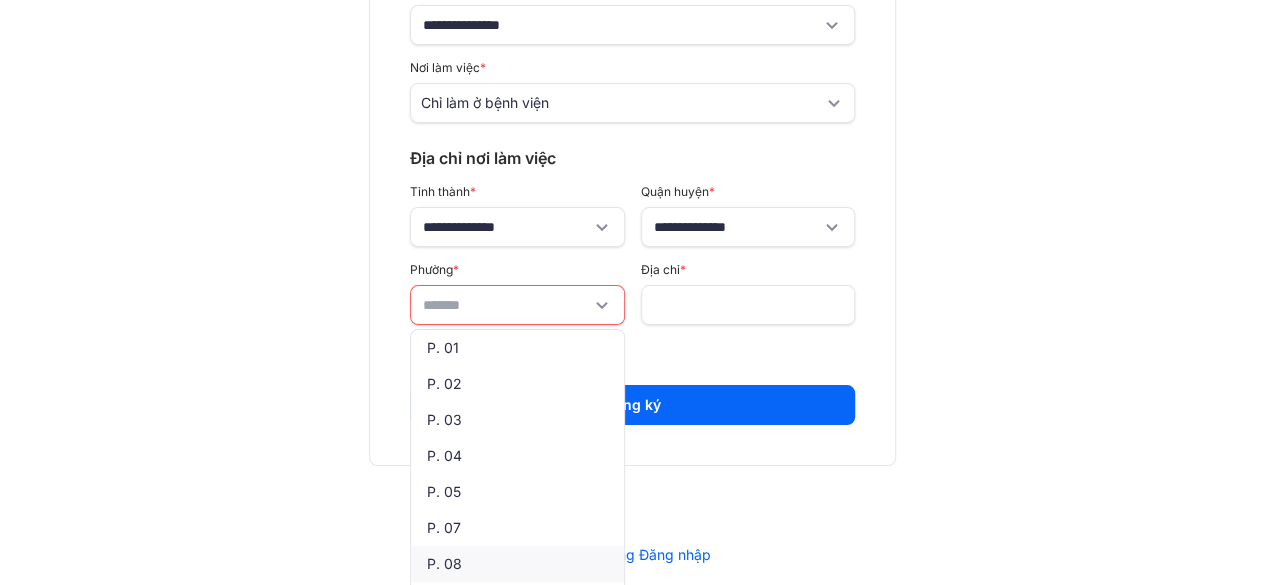 click on "P. 08" 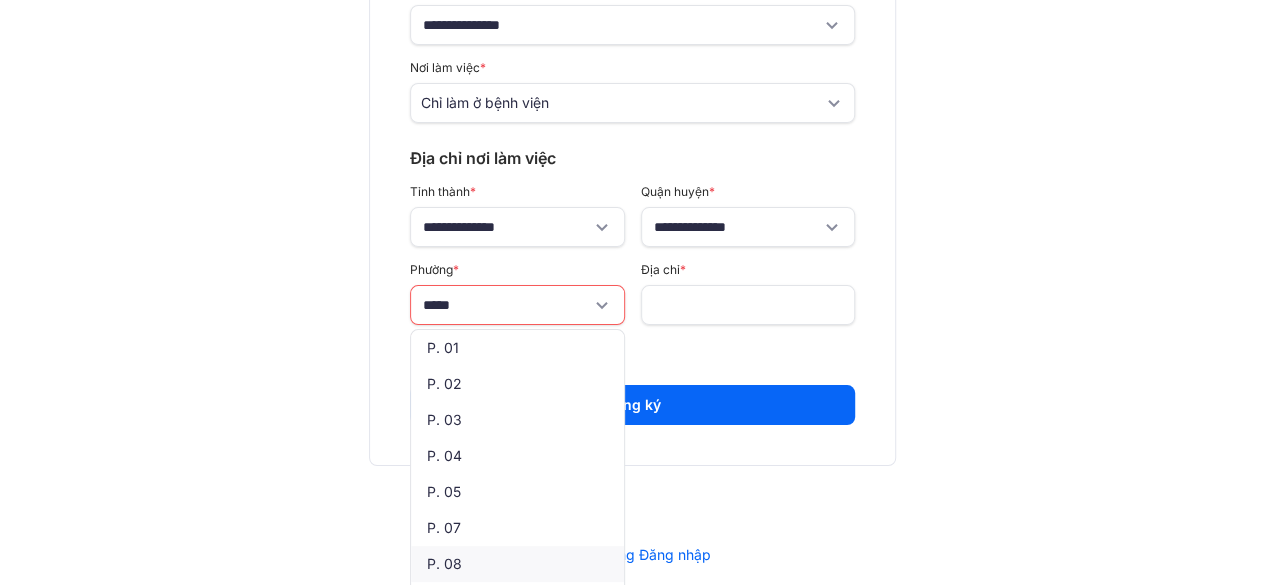 scroll, scrollTop: 376, scrollLeft: 0, axis: vertical 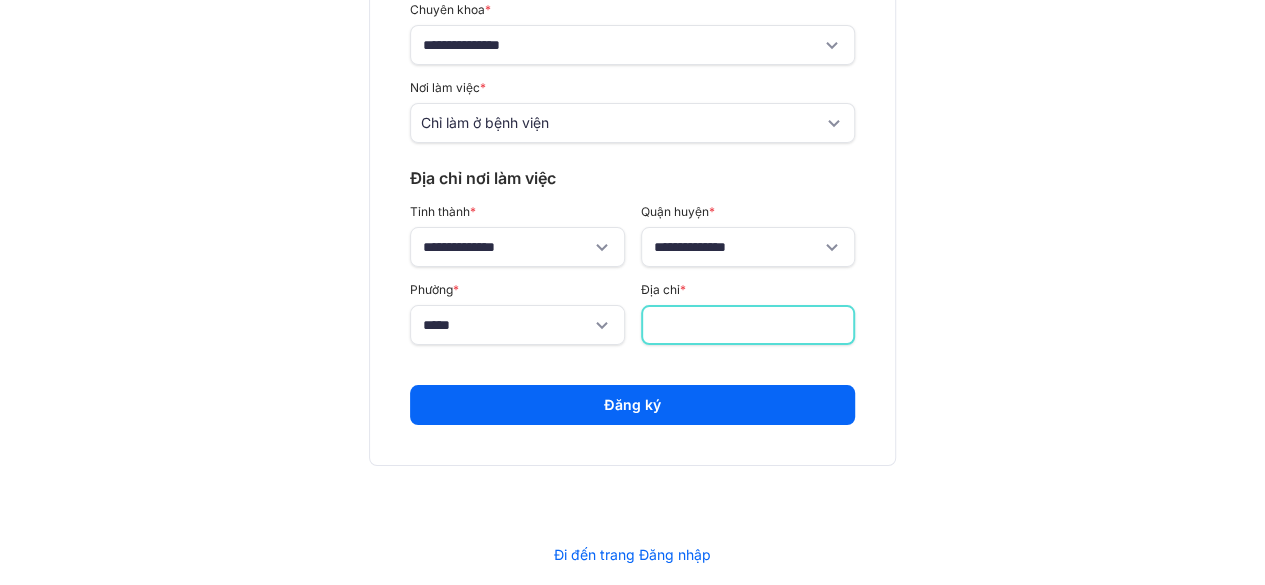 click 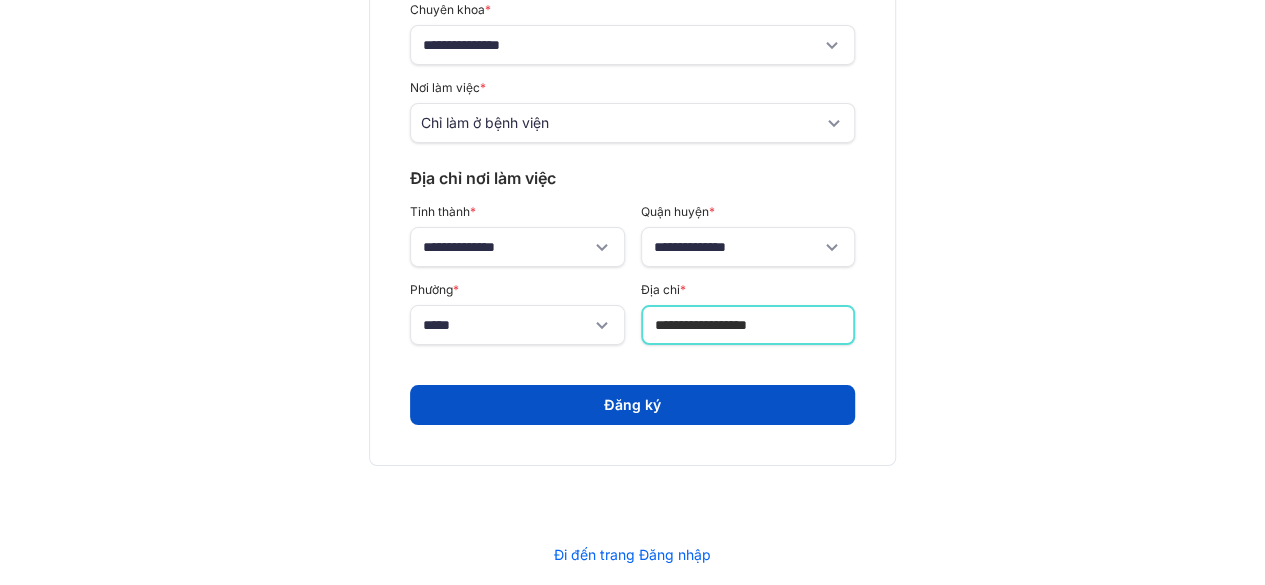type on "**********" 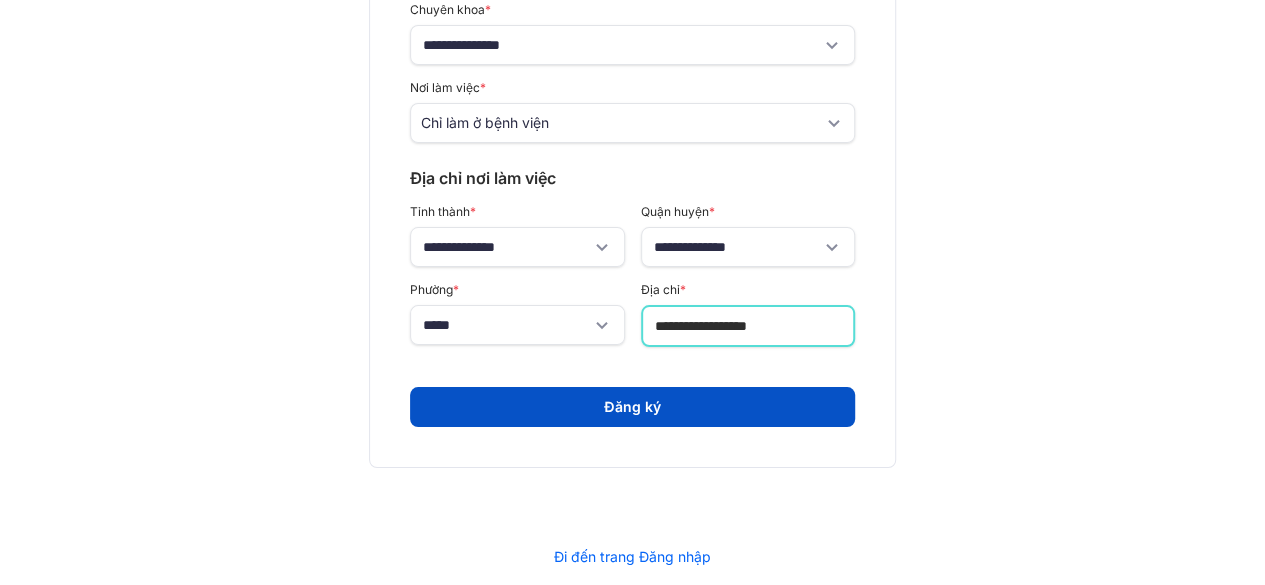 scroll, scrollTop: 376, scrollLeft: 0, axis: vertical 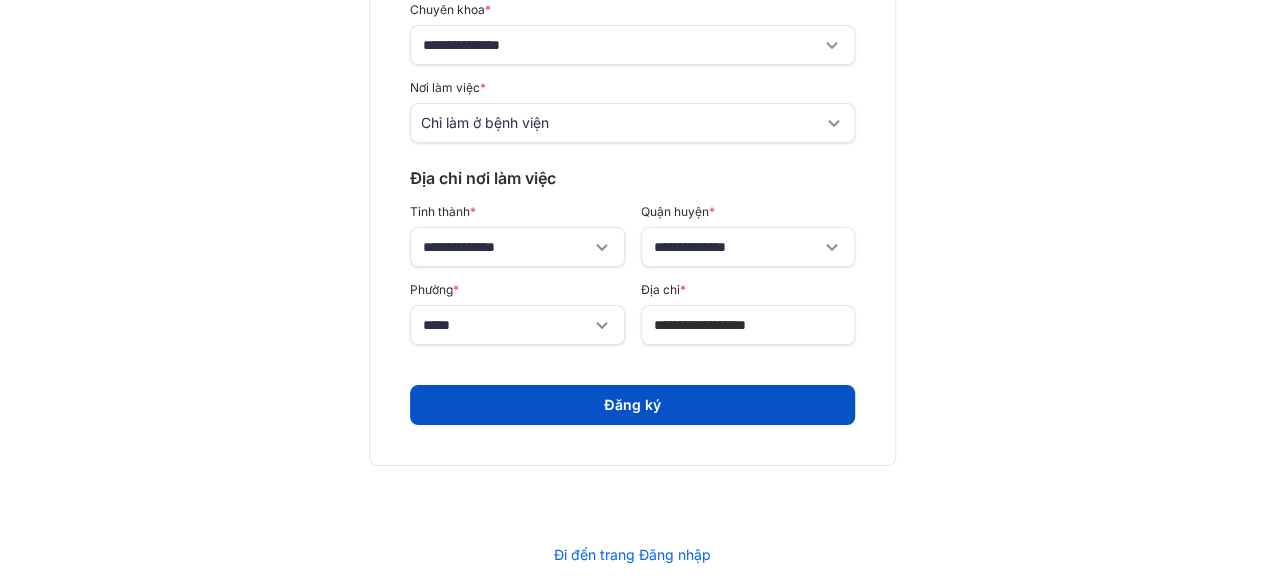 click on "Đăng ký" at bounding box center [632, 405] 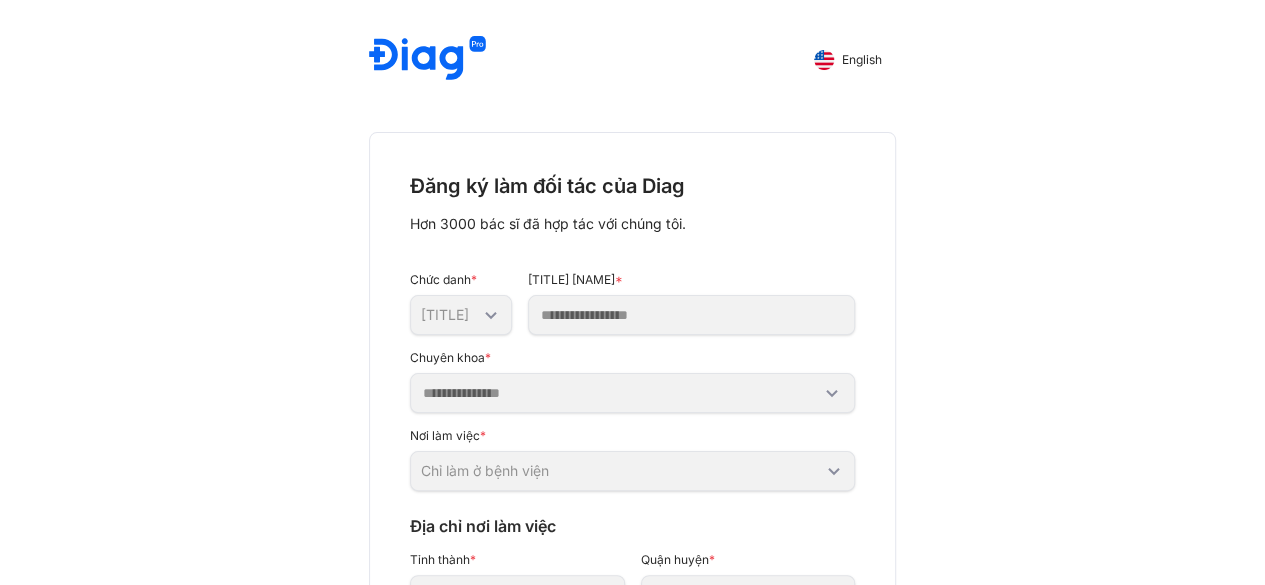 scroll, scrollTop: 25, scrollLeft: 0, axis: vertical 